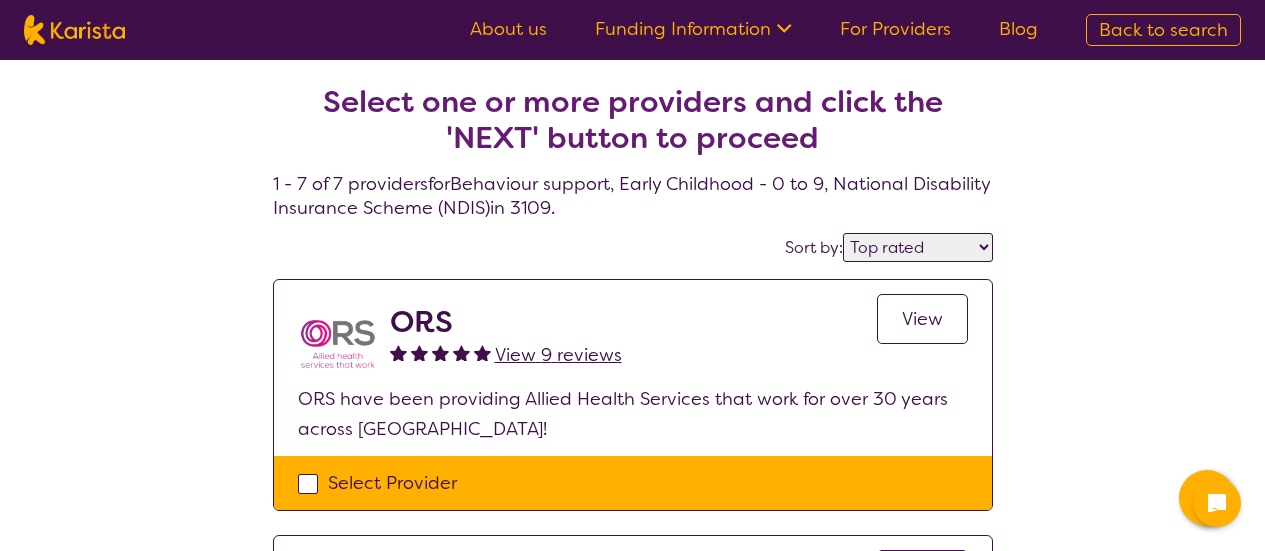 select on "by_score" 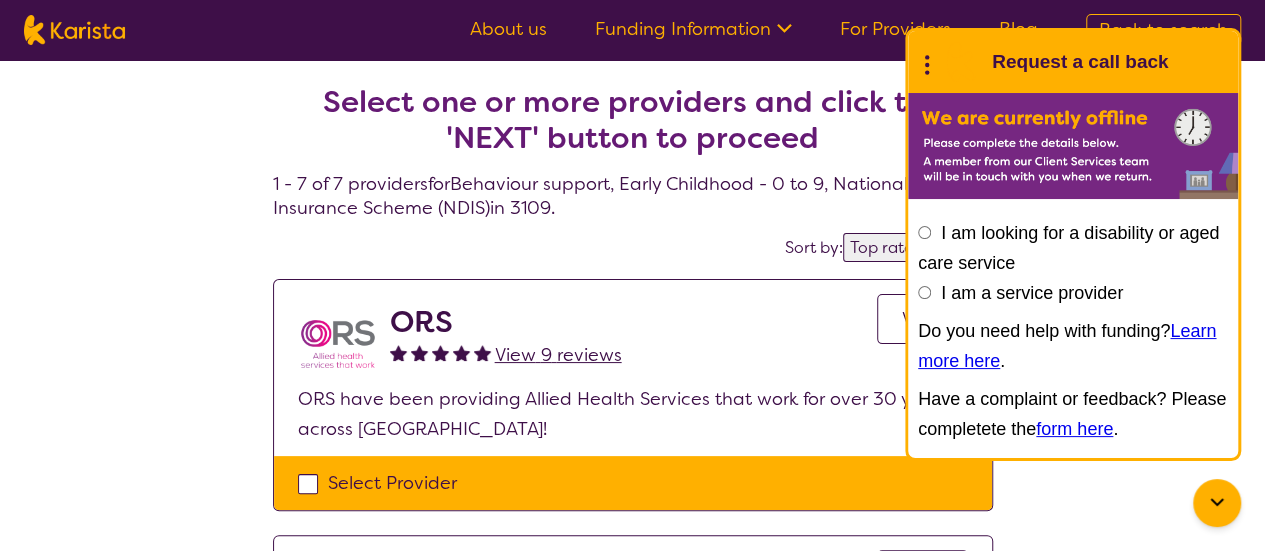 click on "End Conversation Request a call back" at bounding box center [1073, 62] 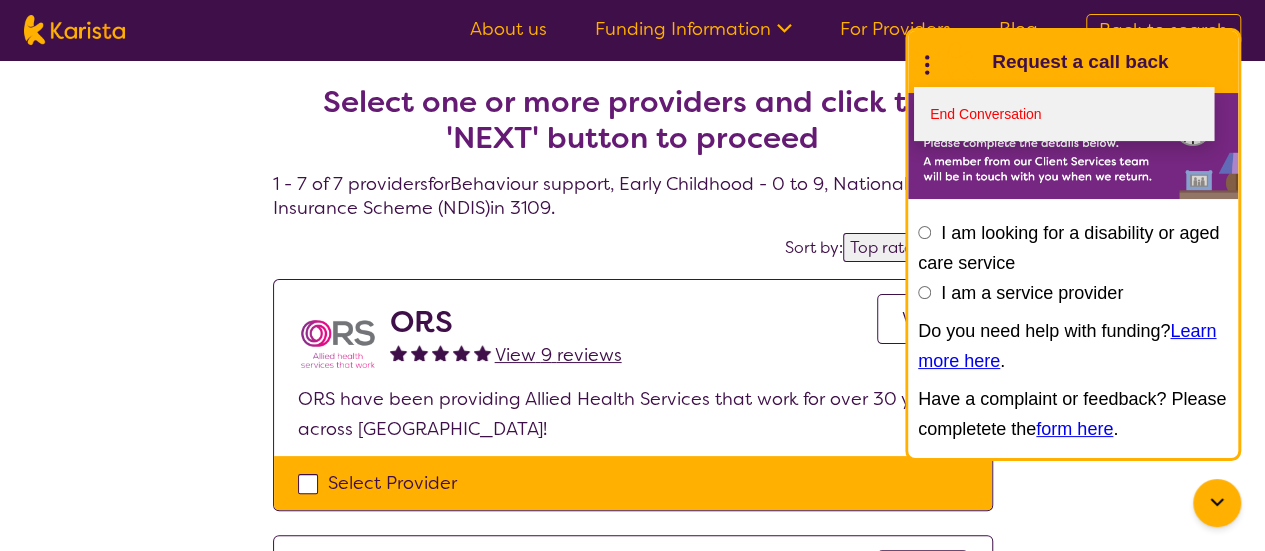 click on "End Conversation" at bounding box center [1064, 114] 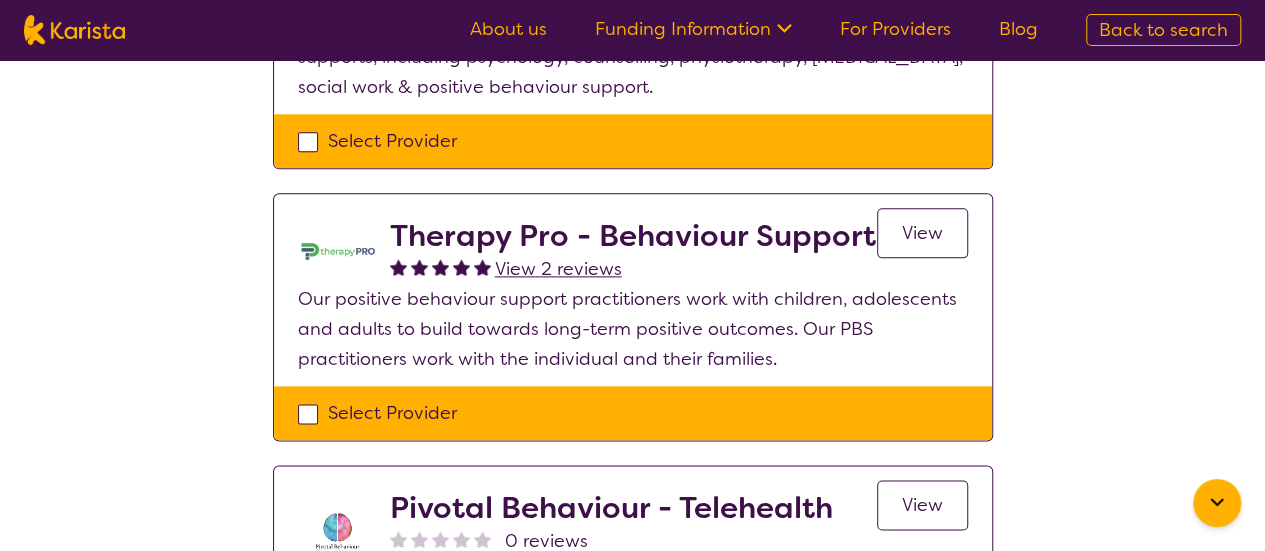scroll, scrollTop: 1164, scrollLeft: 0, axis: vertical 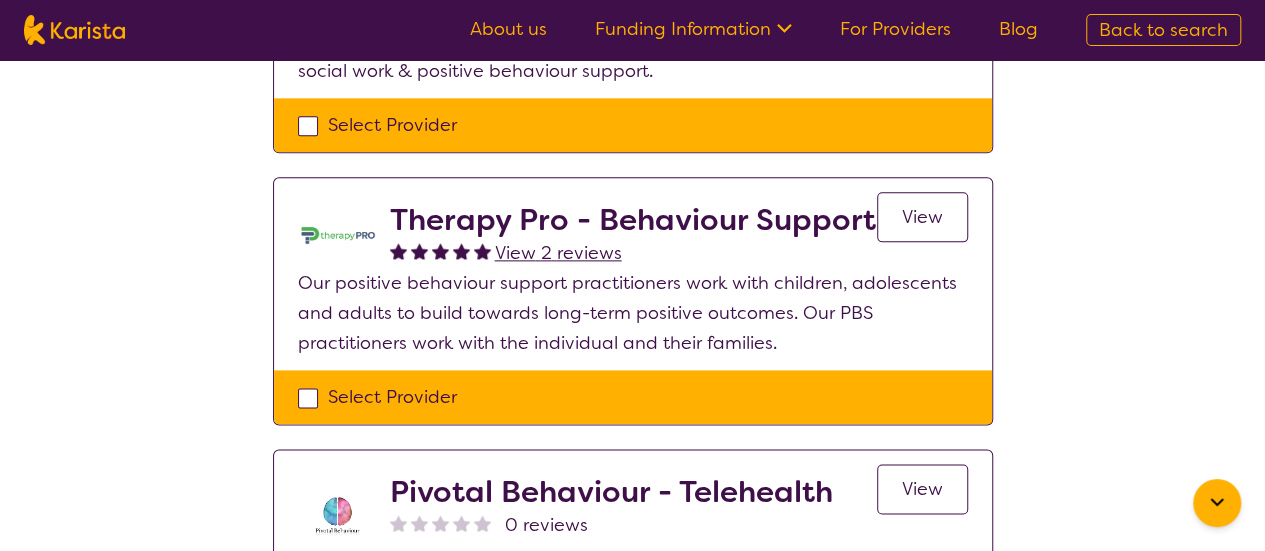 click on "View" at bounding box center (922, 217) 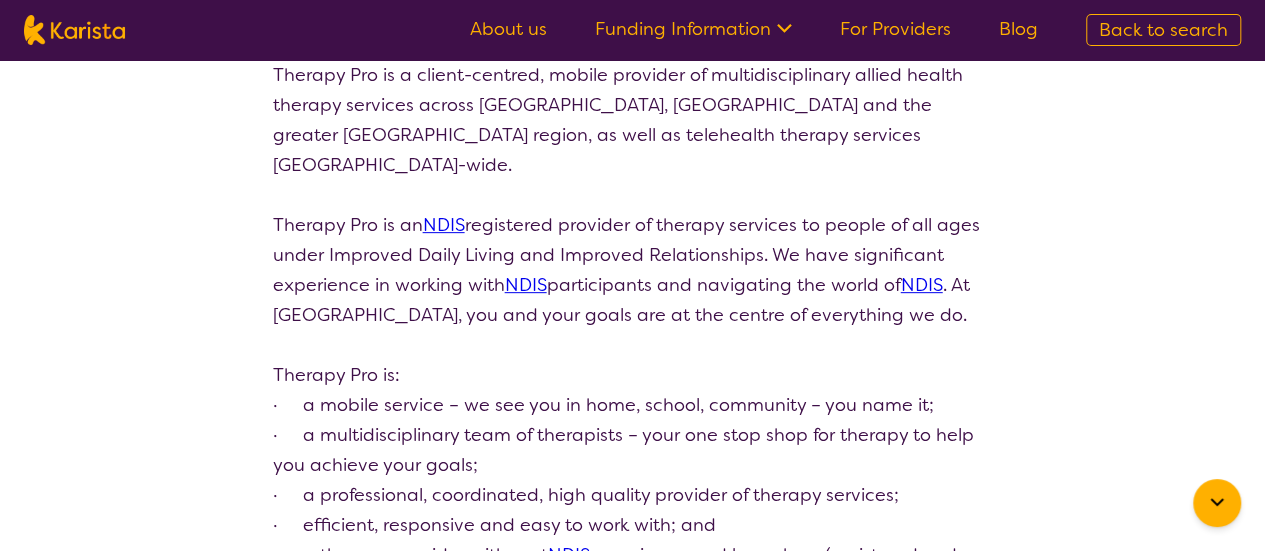 scroll, scrollTop: 0, scrollLeft: 0, axis: both 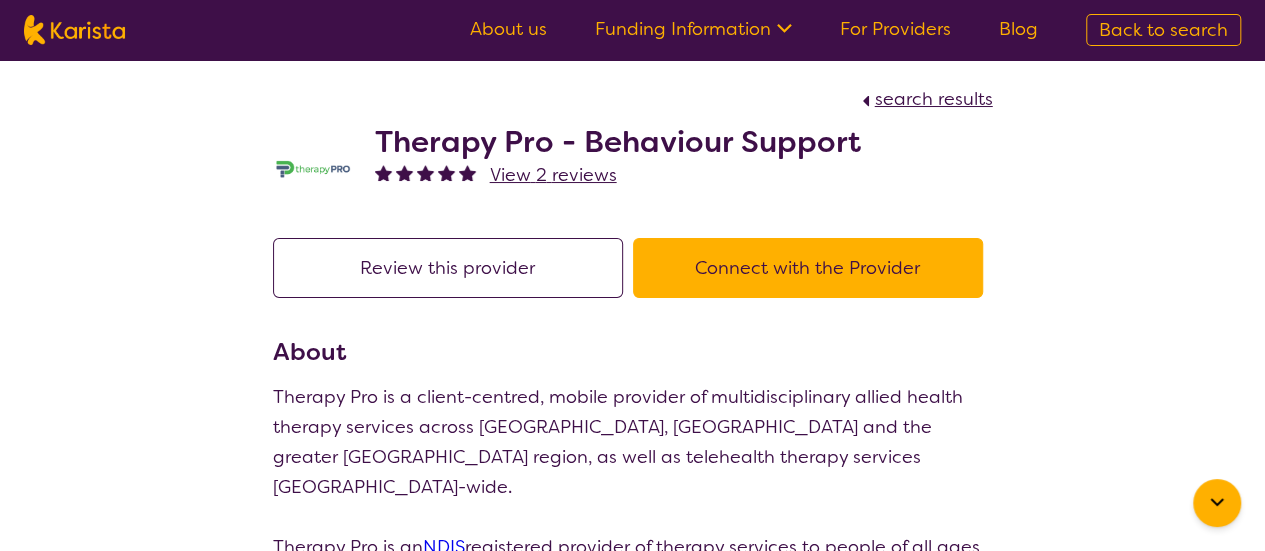 click on "Connect with the Provider" at bounding box center [808, 268] 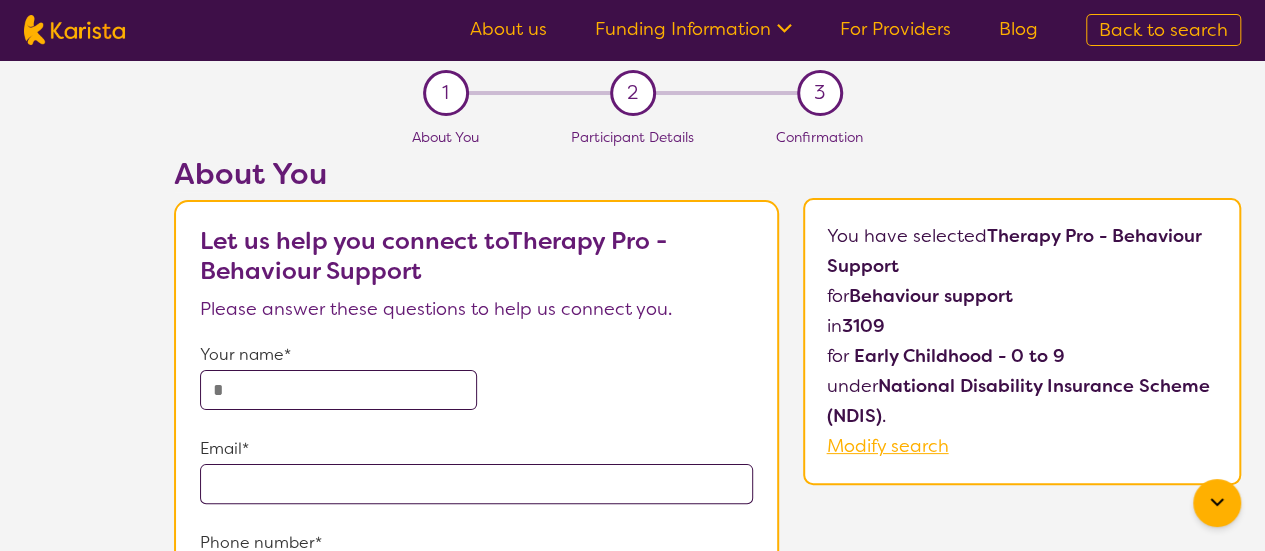 click at bounding box center (338, 390) 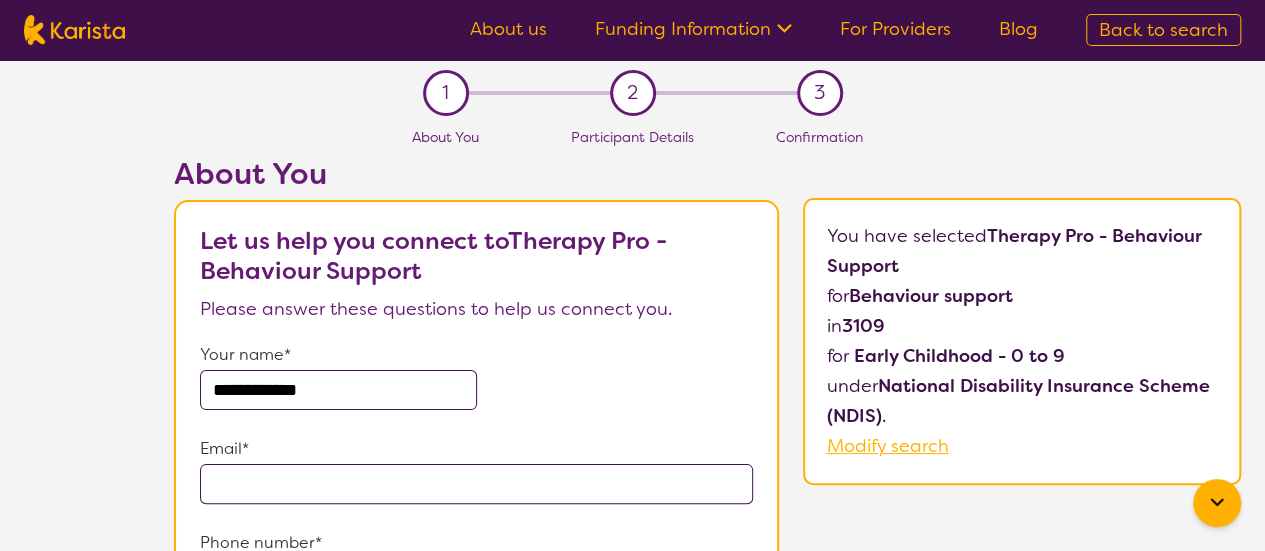 type on "**********" 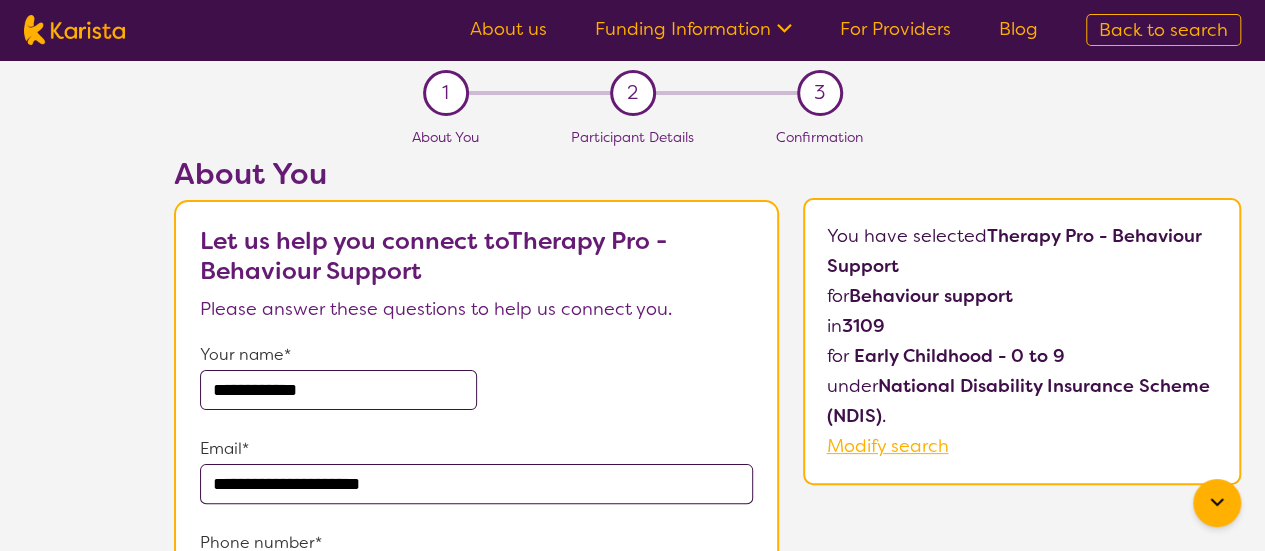 type on "**********" 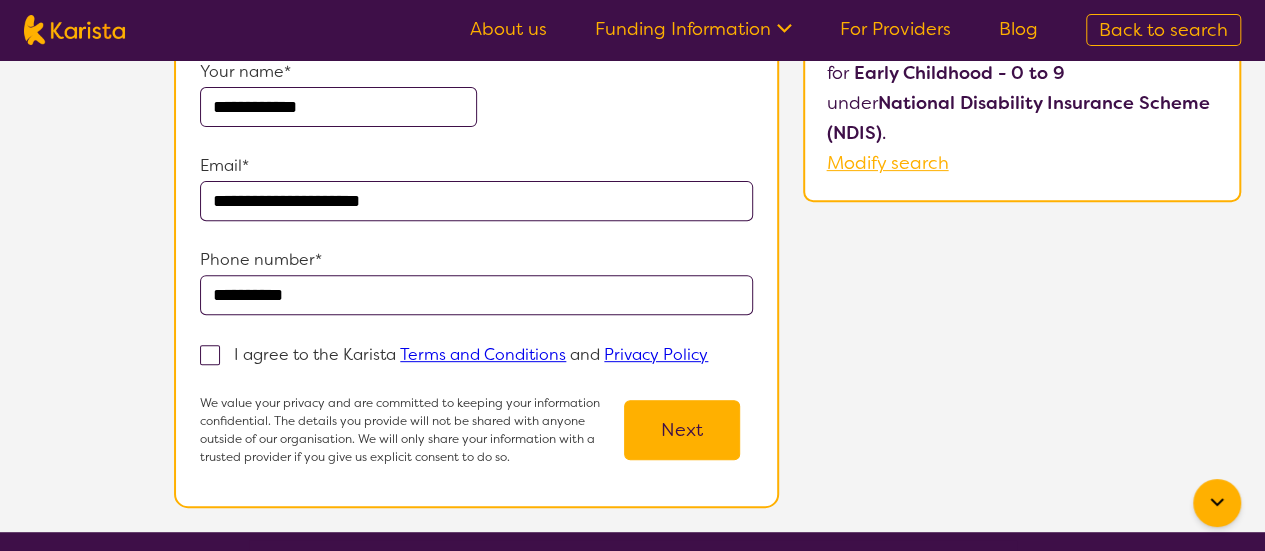 scroll, scrollTop: 290, scrollLeft: 0, axis: vertical 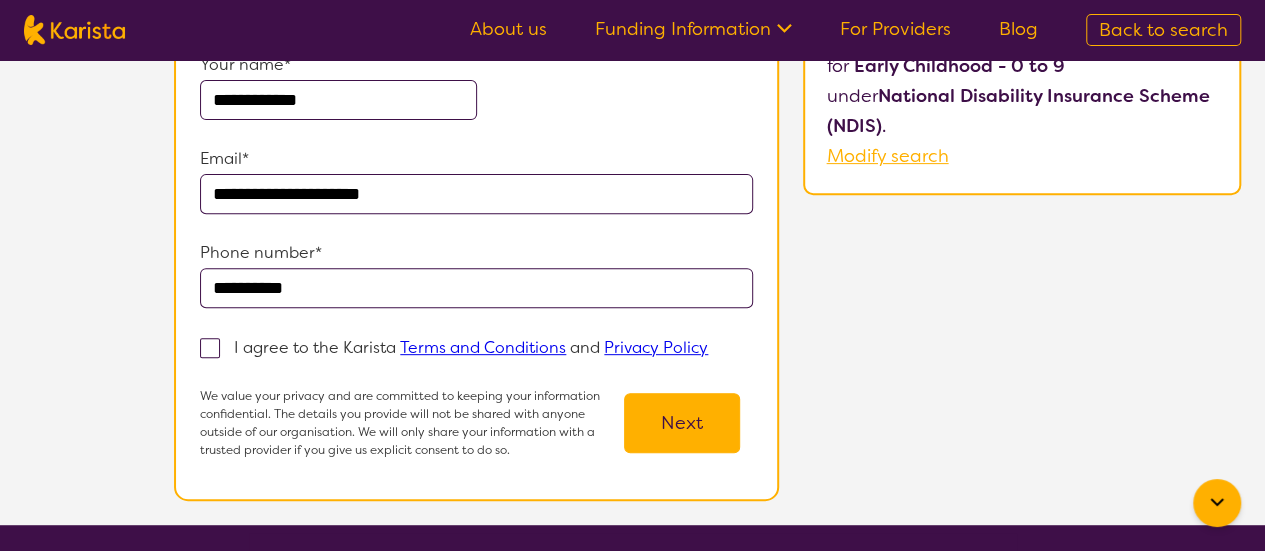 click at bounding box center [210, 348] 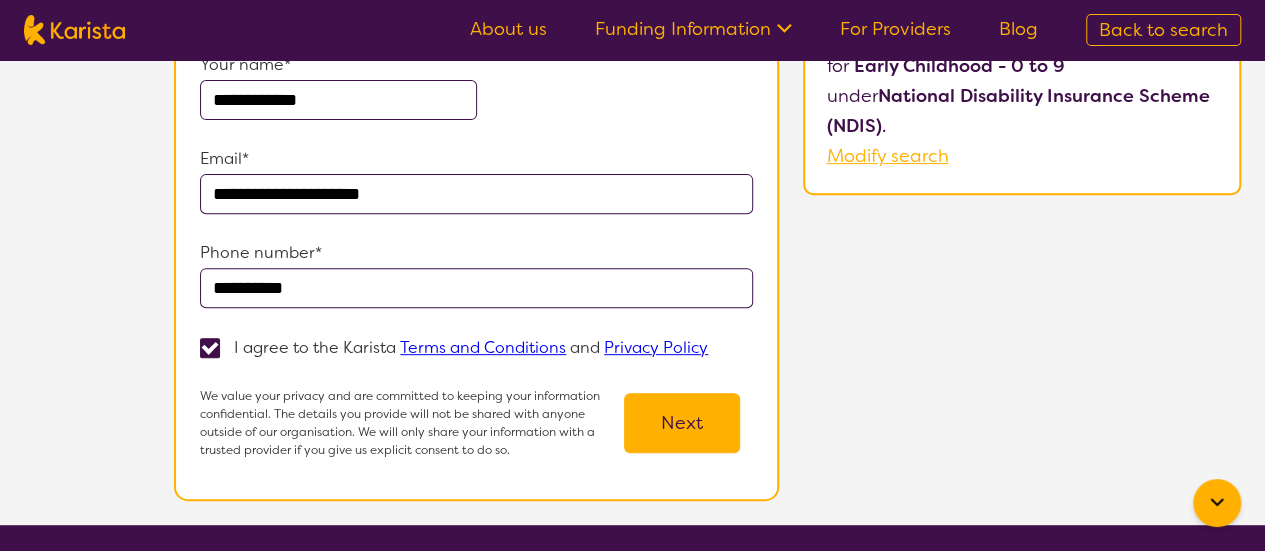 click on "Next" at bounding box center [682, 423] 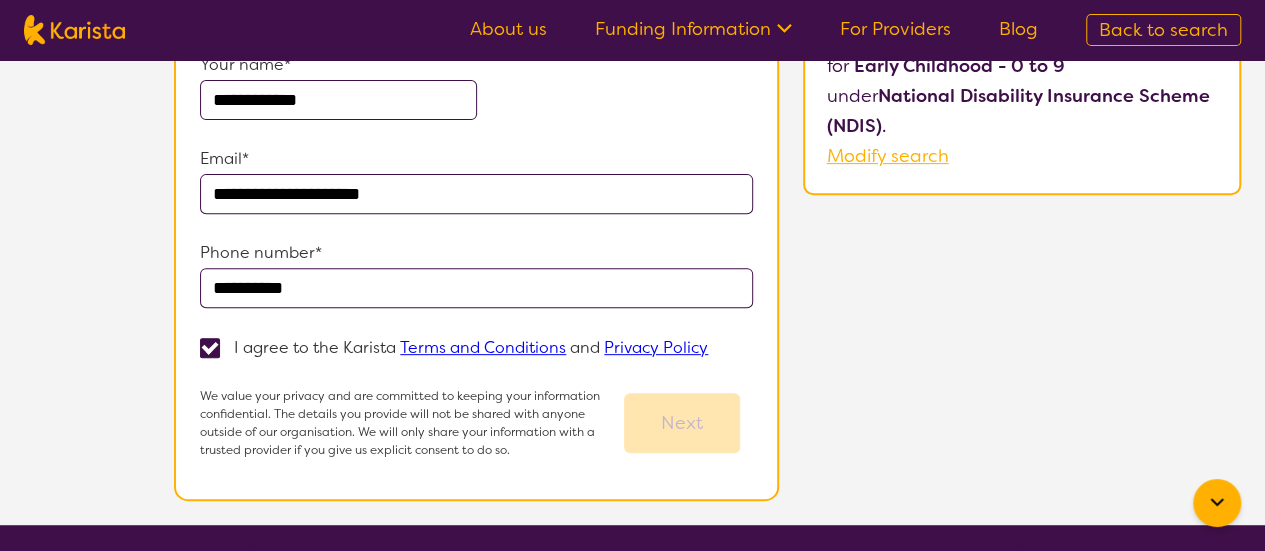 scroll, scrollTop: 0, scrollLeft: 0, axis: both 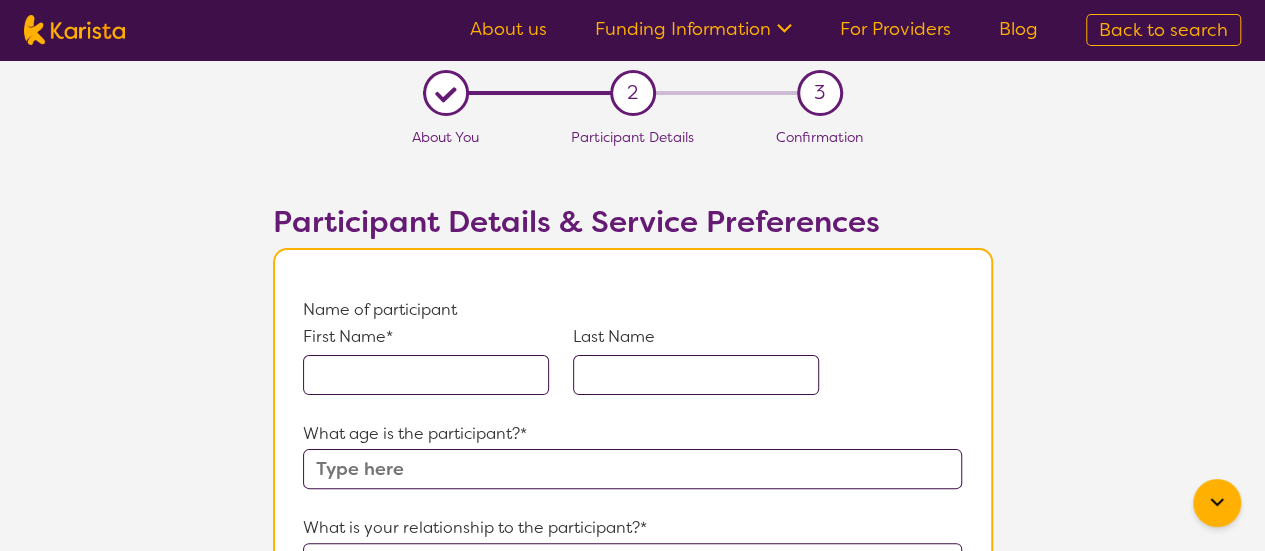 click at bounding box center (426, 375) 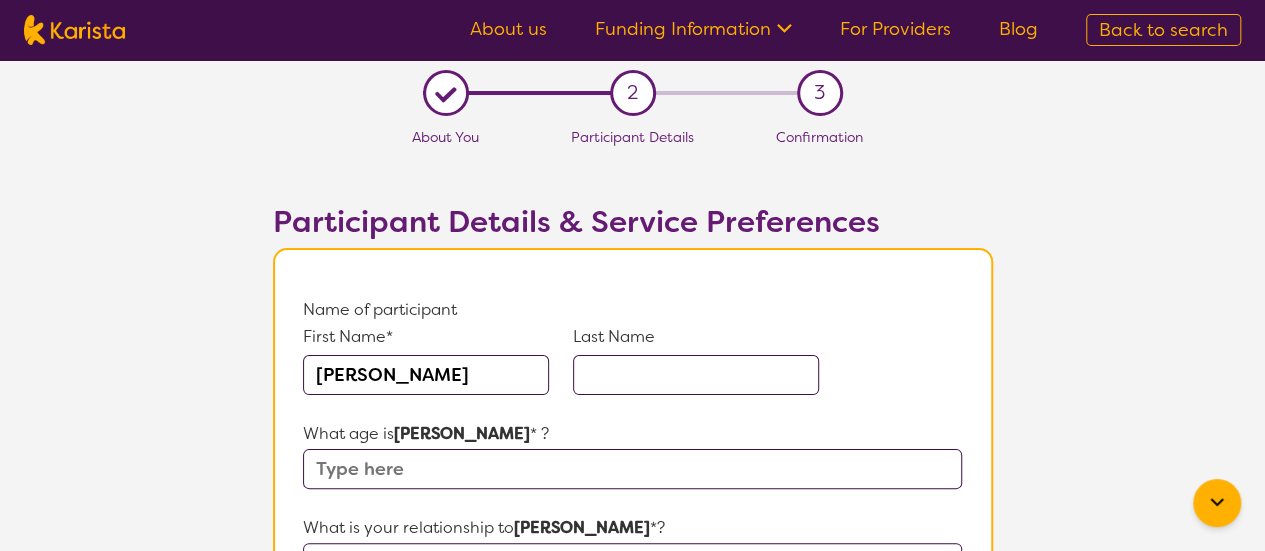 type on "[PERSON_NAME]" 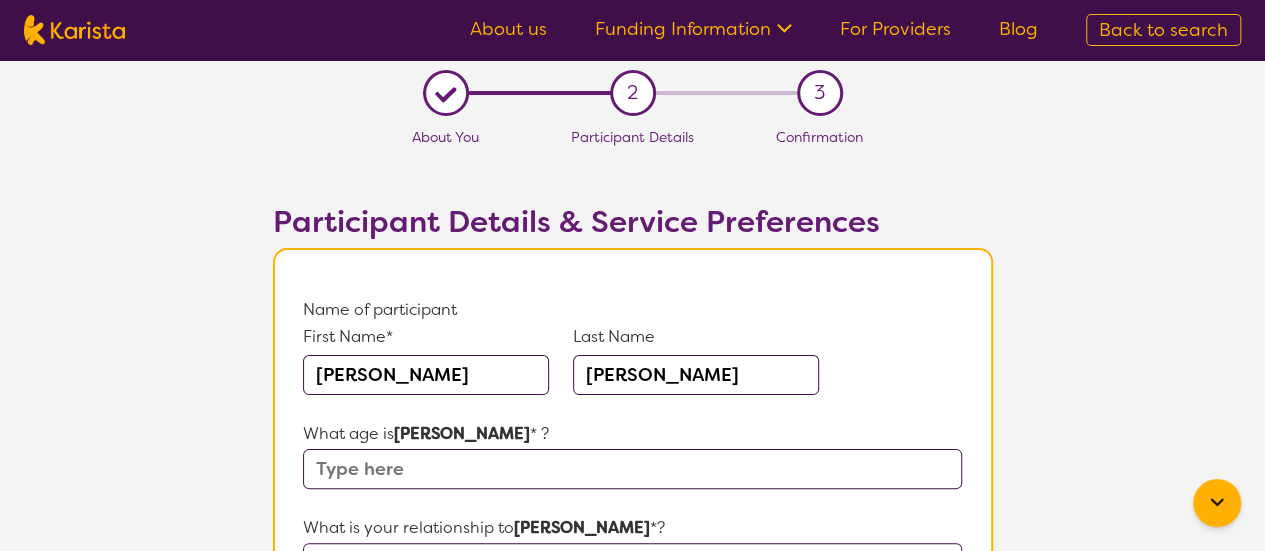 type on "[PERSON_NAME]" 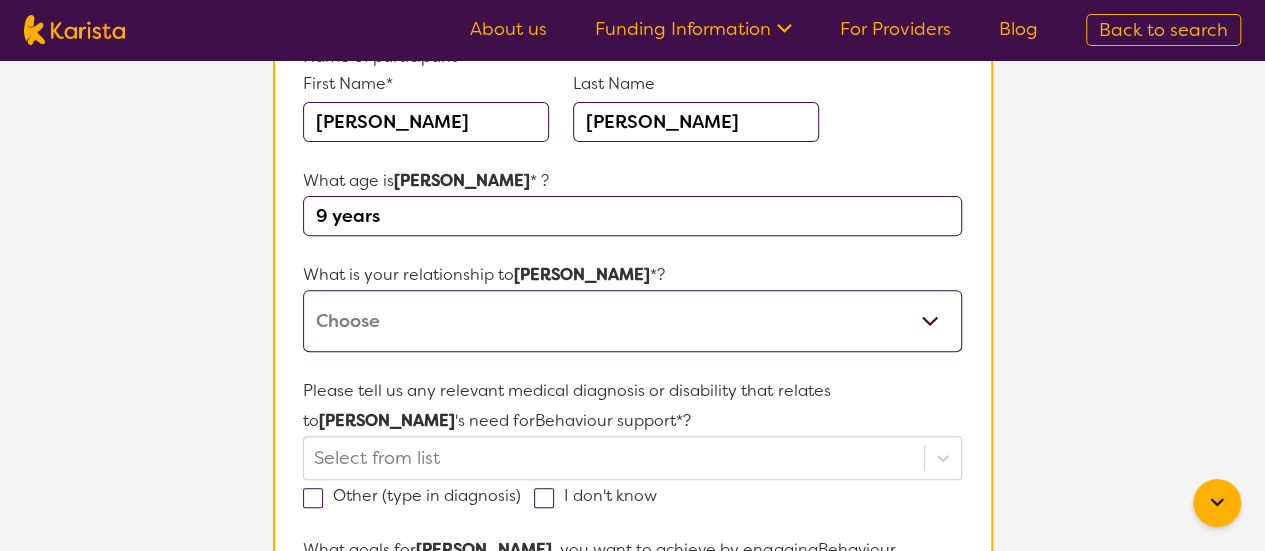 scroll, scrollTop: 254, scrollLeft: 0, axis: vertical 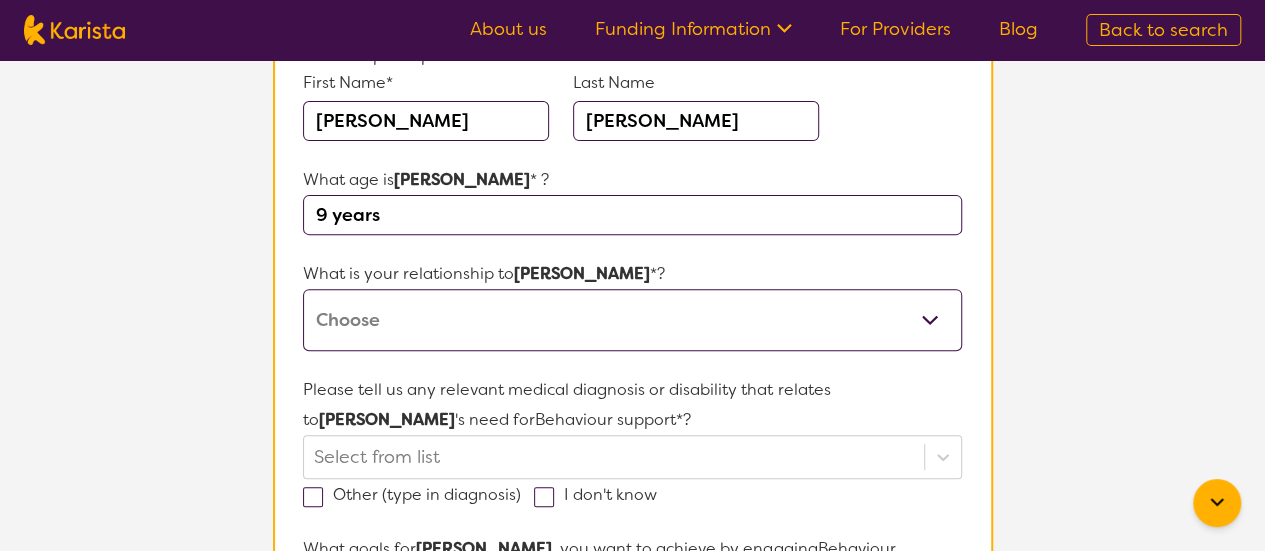 type on "9 years" 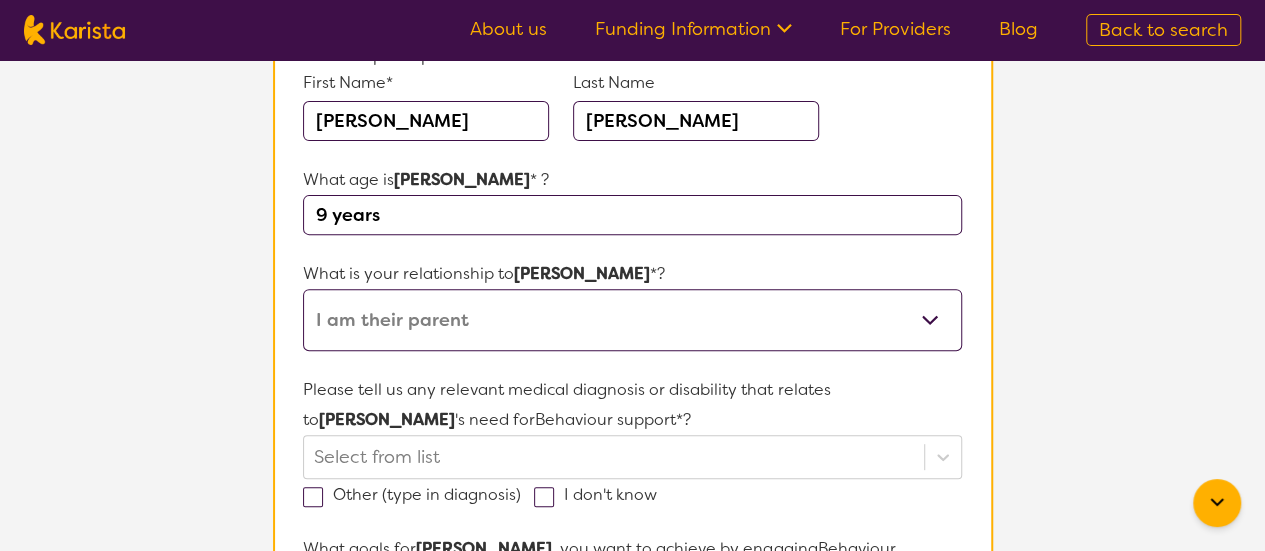 click on "This request is for myself I am their parent I am their child I am their spouse/partner I am their carer I am their Support Coordinator I am their Local Area Coordinator I am their Child Safety Officer I am their Aged Care Case Worker Other" at bounding box center [632, 320] 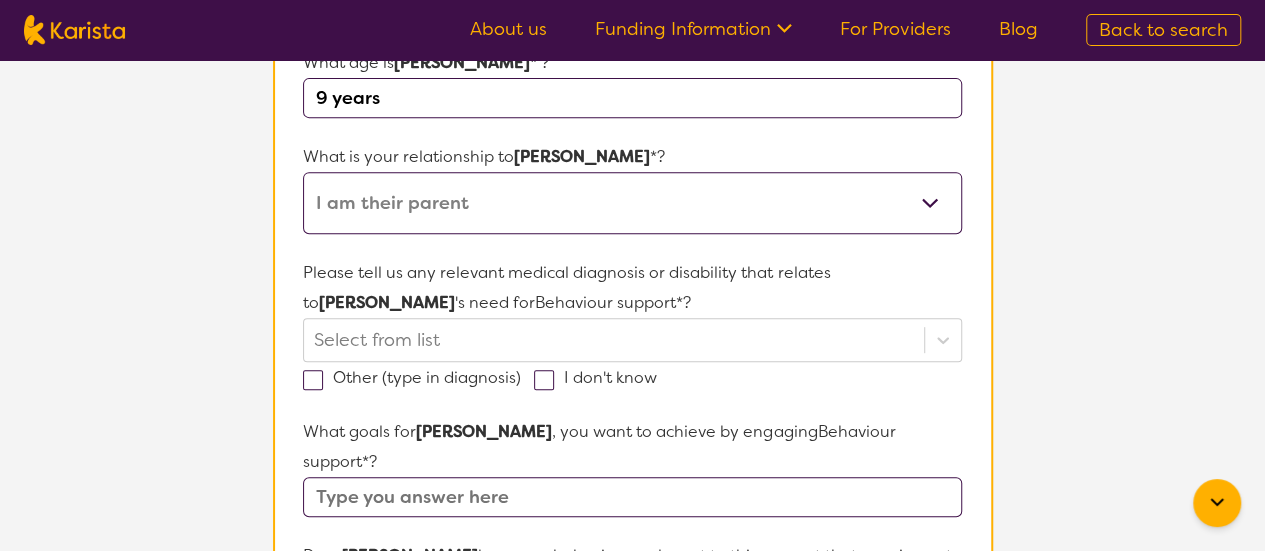 scroll, scrollTop: 372, scrollLeft: 0, axis: vertical 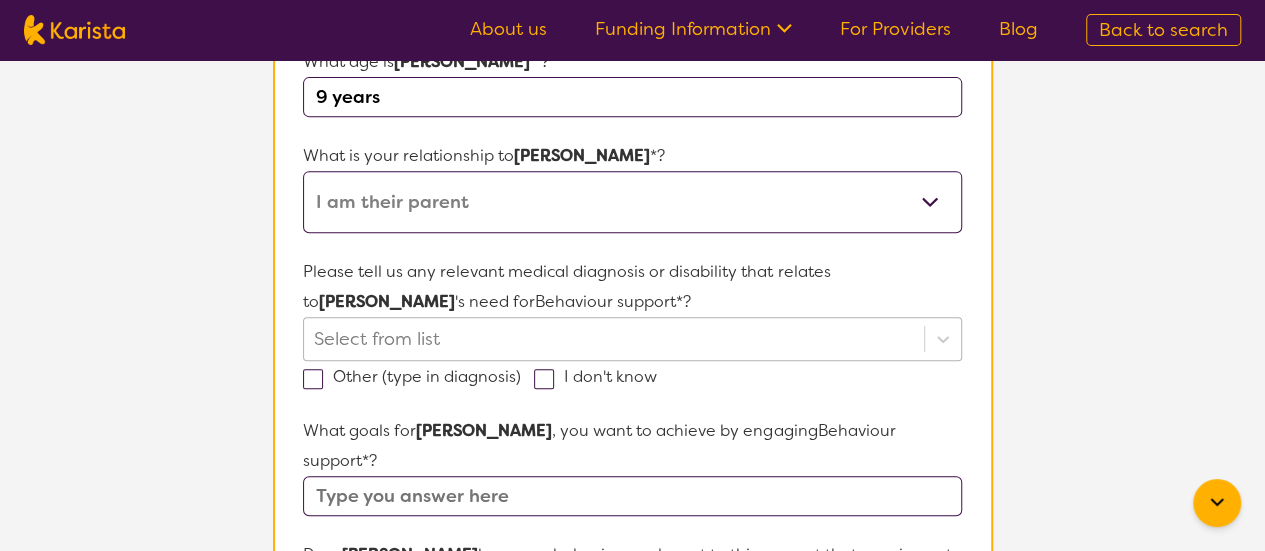 click on "Select from list" at bounding box center [632, 339] 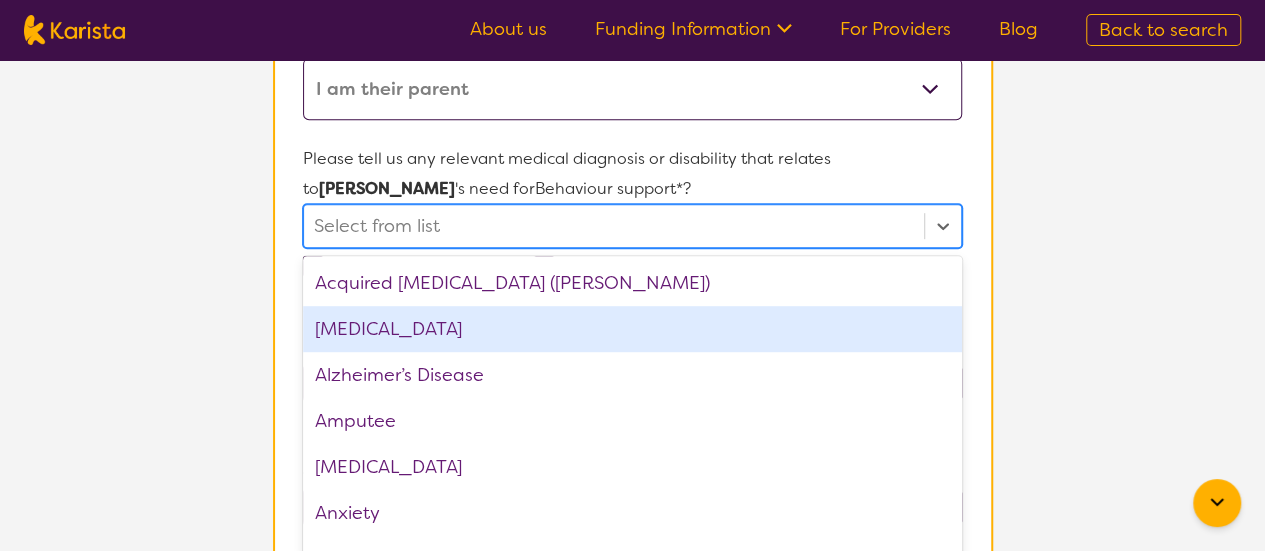 scroll, scrollTop: 496, scrollLeft: 0, axis: vertical 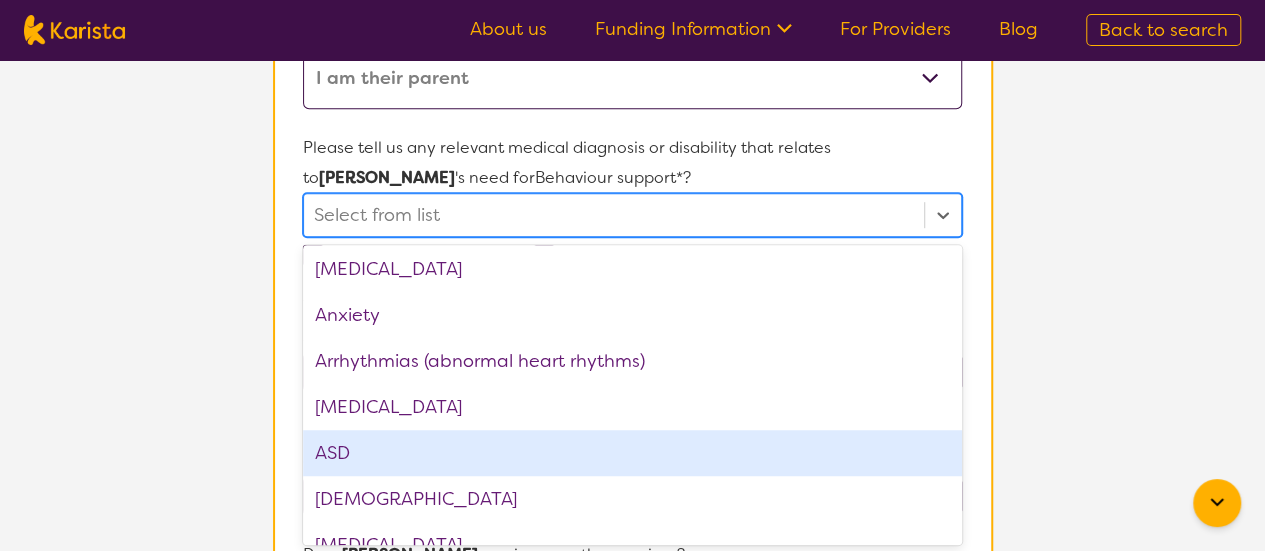 click on "ASD" at bounding box center [632, 453] 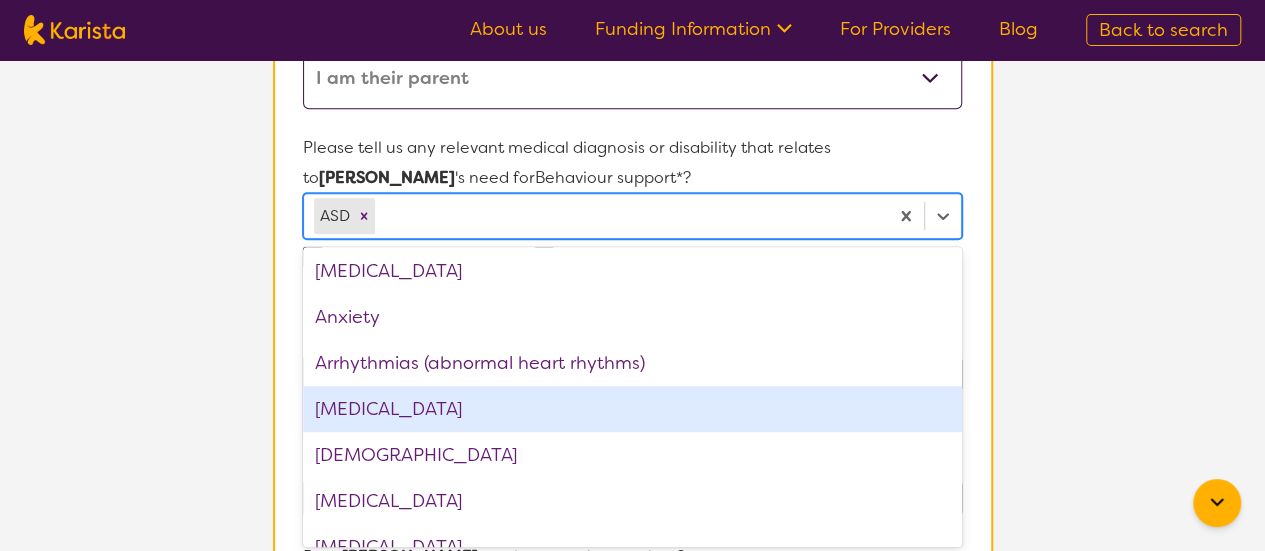 scroll, scrollTop: 0, scrollLeft: 0, axis: both 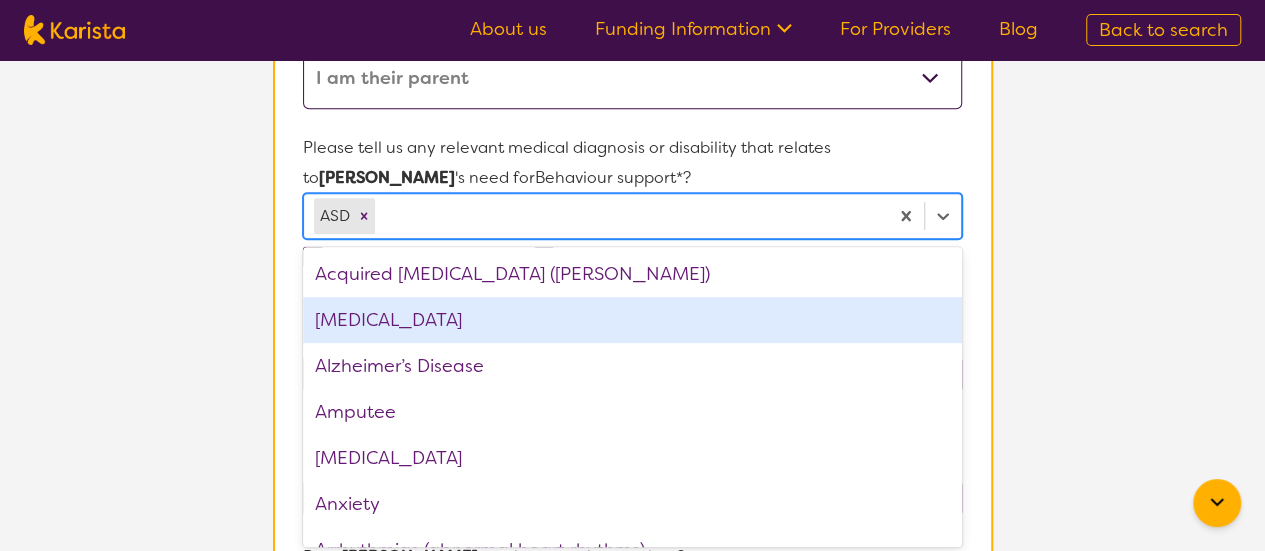 click on "[MEDICAL_DATA]" at bounding box center (632, 320) 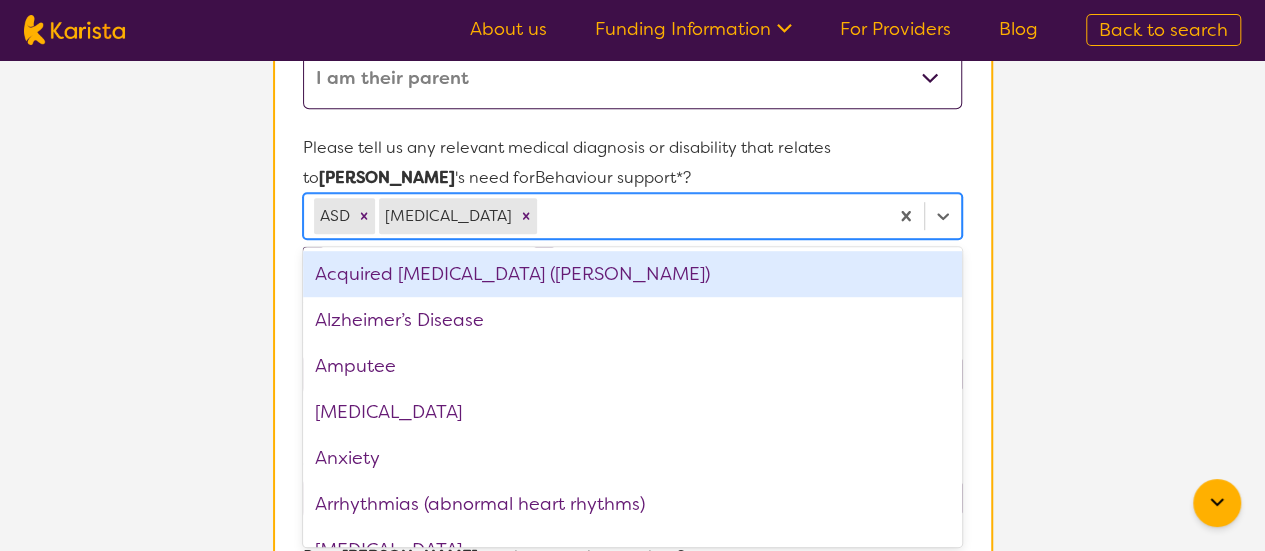 click on "Name of participant First Name* [PERSON_NAME] Last Name [PERSON_NAME] What age is  [PERSON_NAME] * ? 9 years What is your relationship to  [PERSON_NAME] *? This request is for myself I am their parent I am their child I am their spouse/partner I am their carer I am their Support Coordinator I am their Local Area Coordinator I am their Child Safety Officer I am their Aged Care Case Worker Other Please tell us any relevant medical diagnosis or disability that relates to  [PERSON_NAME] 's need for  Behaviour support *? option [MEDICAL_DATA], selected. option Acquired [MEDICAL_DATA] ([PERSON_NAME]) focused, 1 of 73. 73 results available. Use Up and Down to choose options, press Enter to select the currently focused option, press Escape to exit the menu, press Tab to select the option and exit the menu. ASD [MEDICAL_DATA] Acquired [MEDICAL_DATA] (ABI) Alzheimer’s Disease Amputee [MEDICAL_DATA] Anxiety Arrhythmias (abnormal heart rhythms) [MEDICAL_DATA] [MEDICAL_DATA] [MEDICAL_DATA] [MEDICAL_DATA] Bowel issues [MEDICAL_DATA] [MEDICAL_DATA] Cataracts [MEDICAL_DATA] [MEDICAL_DATA] Dementia *?" at bounding box center (633, 519) 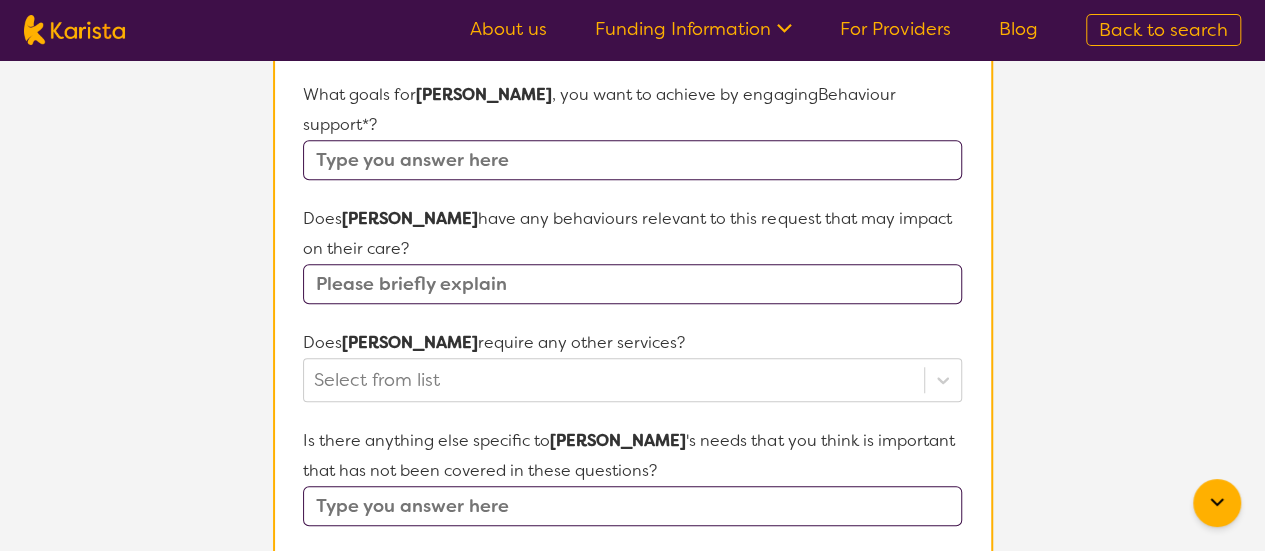 scroll, scrollTop: 708, scrollLeft: 0, axis: vertical 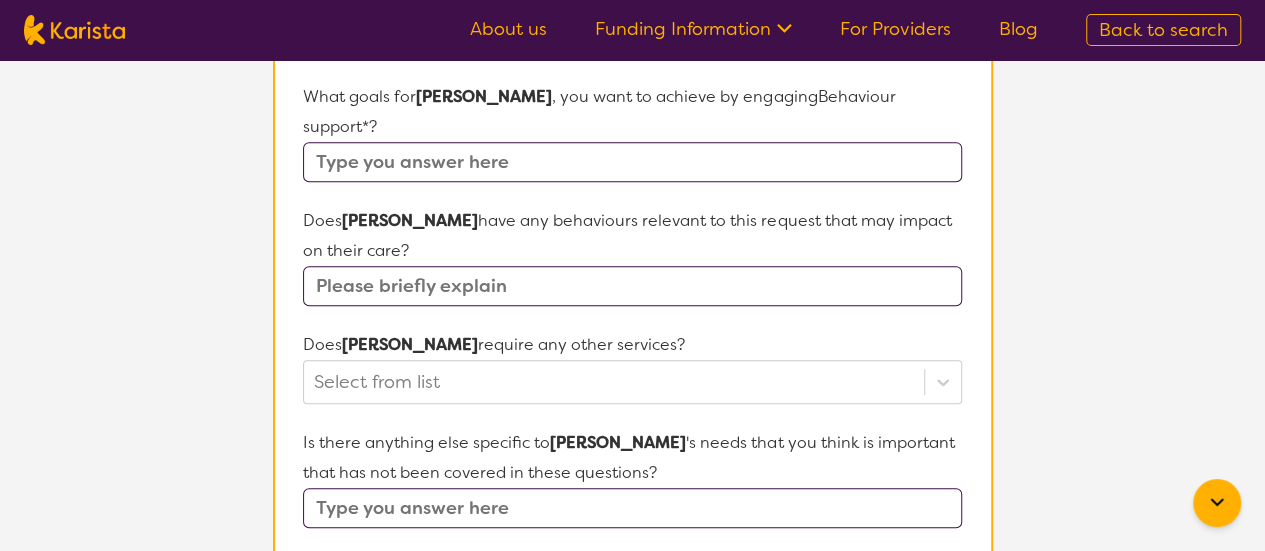 click at bounding box center [632, 162] 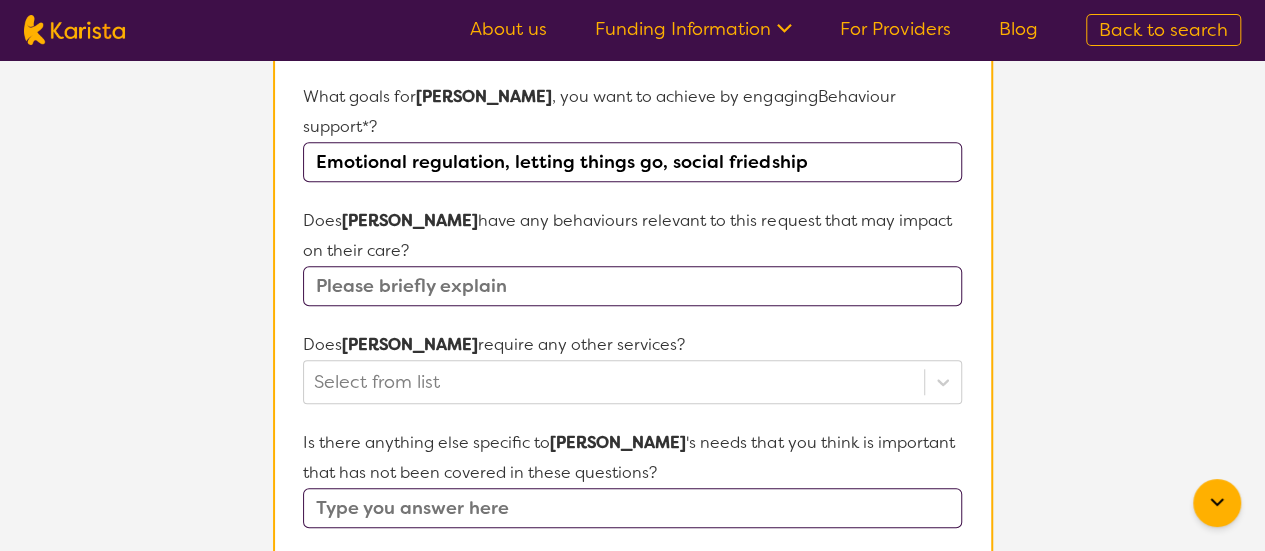 type on "Emotional regulation, letting things go, social friedship" 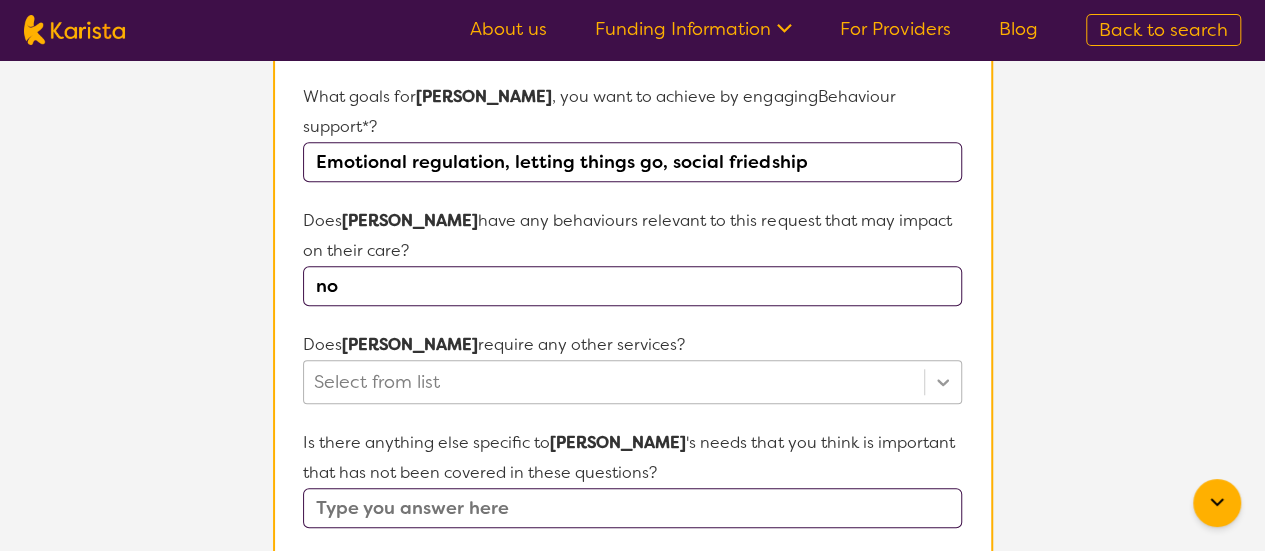 type on "no" 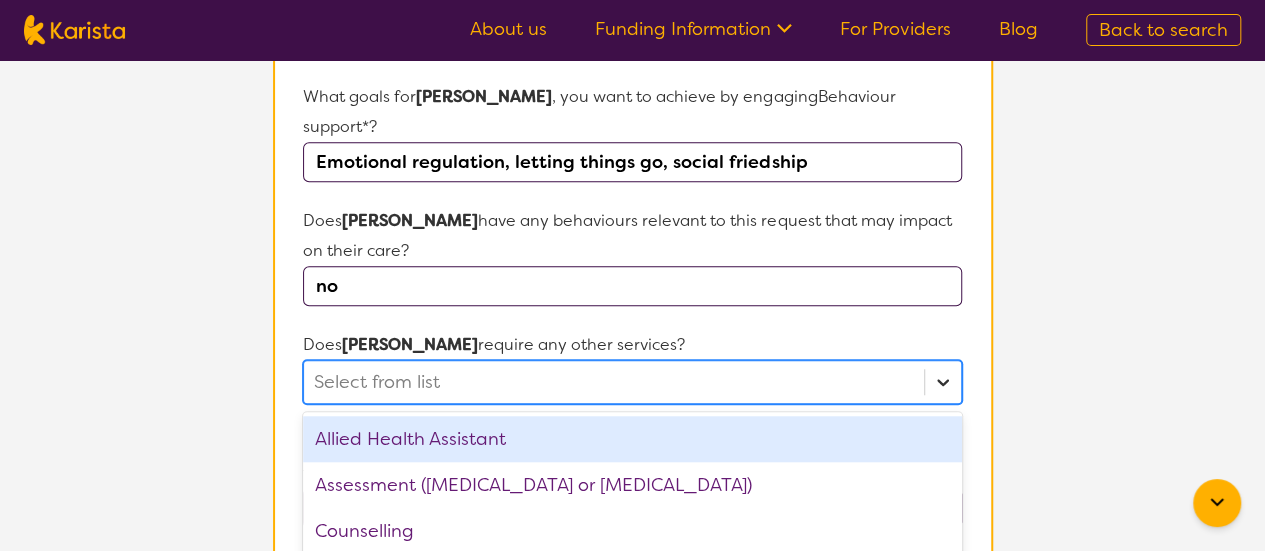 scroll, scrollTop: 844, scrollLeft: 0, axis: vertical 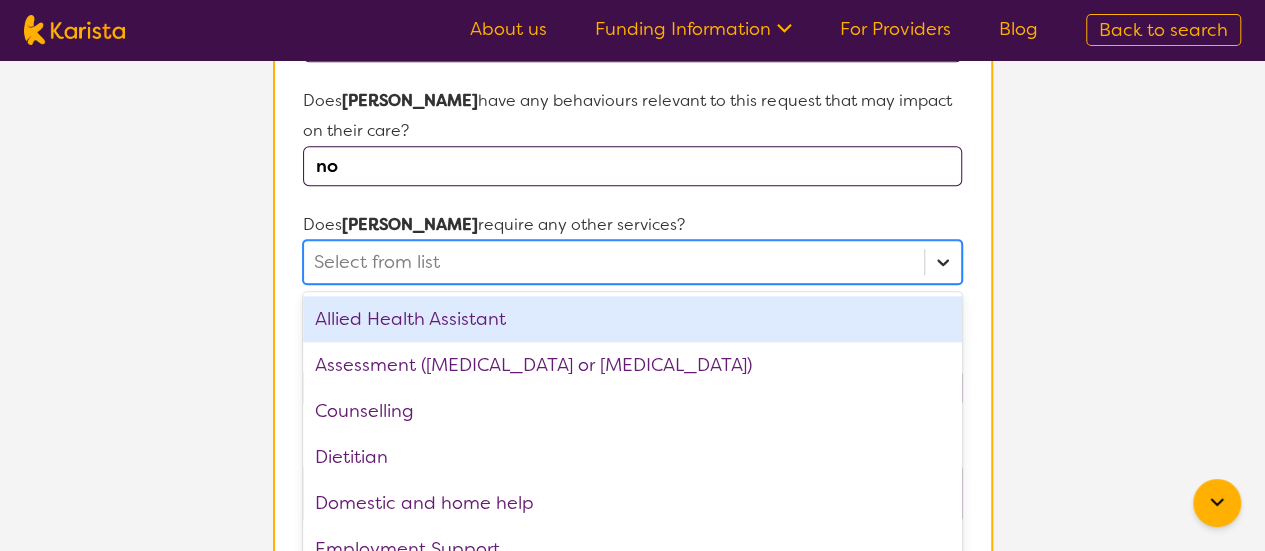 click on "option Allied Health Assistant focused, 1 of 21. 21 results available. Use Up and Down to choose options, press Enter to select the currently focused option, press Escape to exit the menu, press Tab to select the option and exit the menu. Select from list Allied Health Assistant Assessment ([MEDICAL_DATA] or [MEDICAL_DATA]) Counselling Dietitian Domestic and home help Employment Support Exercise physiology Key Worker NDIS Plan management NDIS Support Coordination Nursing services [MEDICAL_DATA] Personal care Physiotherapy [MEDICAL_DATA] Psychology Psychosocial Recovery Coach Respite [MEDICAL_DATA] Supported accommodation Support worker" at bounding box center [632, 262] 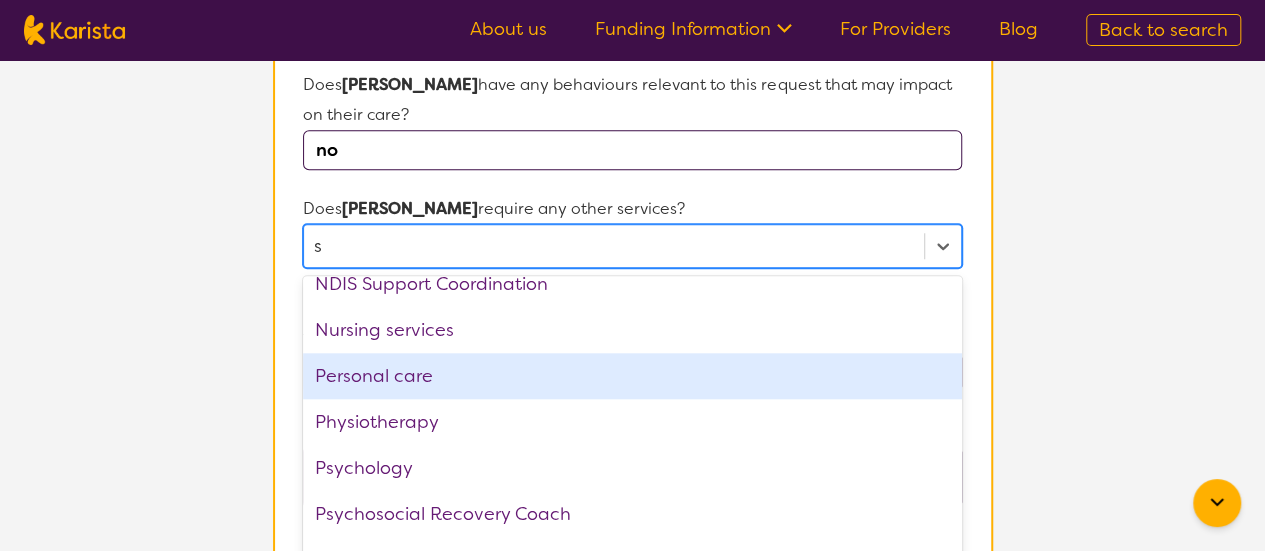 scroll, scrollTop: 0, scrollLeft: 0, axis: both 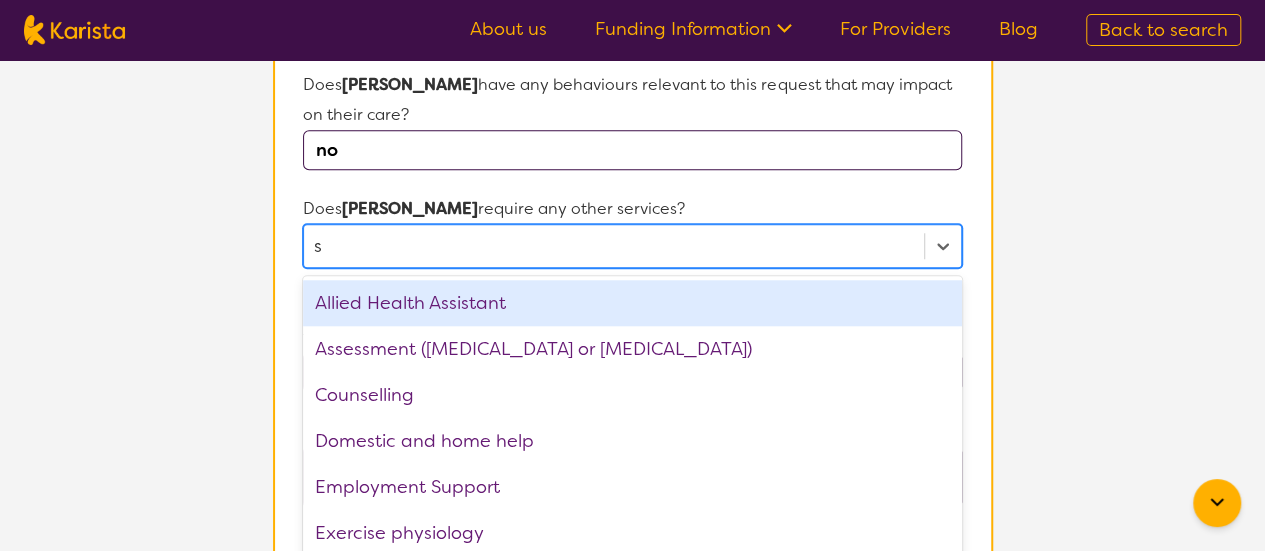 type on "s" 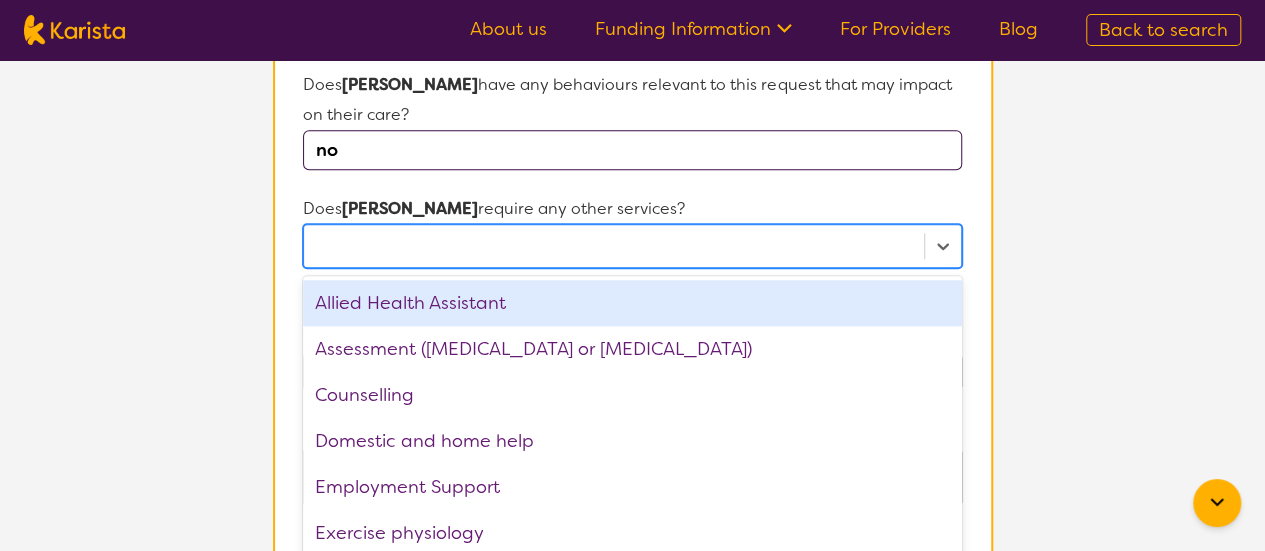 click on "L About You 2 Participant Details 3 Confirmation Participant Details & Service Preferences Name of participant First Name* [PERSON_NAME] Last Name [PERSON_NAME] What age is  [PERSON_NAME] * ? 9 years What is your relationship to  [PERSON_NAME] *? This request is for myself I am their parent I am their child I am their spouse/partner I am their carer I am their Support Coordinator I am their Local Area Coordinator I am their Child Safety Officer I am their Aged Care Case Worker Other Please tell us any relevant medical diagnosis or disability that relates to  [PERSON_NAME] 's need for  Behaviour support *? ASD [MEDICAL_DATA] Other (type in diagnosis) I don't know What goals for  [PERSON_NAME] , you want to achieve by engaging  Behaviour support *? Emotional regulation, letting things go, social friedship Does  [PERSON_NAME]  have any behaviours relevant to this request that may impact on their care? no Does  Umar  require any other services? Allied Health Assistant Assessment ([MEDICAL_DATA] or [MEDICAL_DATA]) Counselling Domestic and home help Employment Support Exercise physiology [PERSON_NAME]" at bounding box center (632, 113) 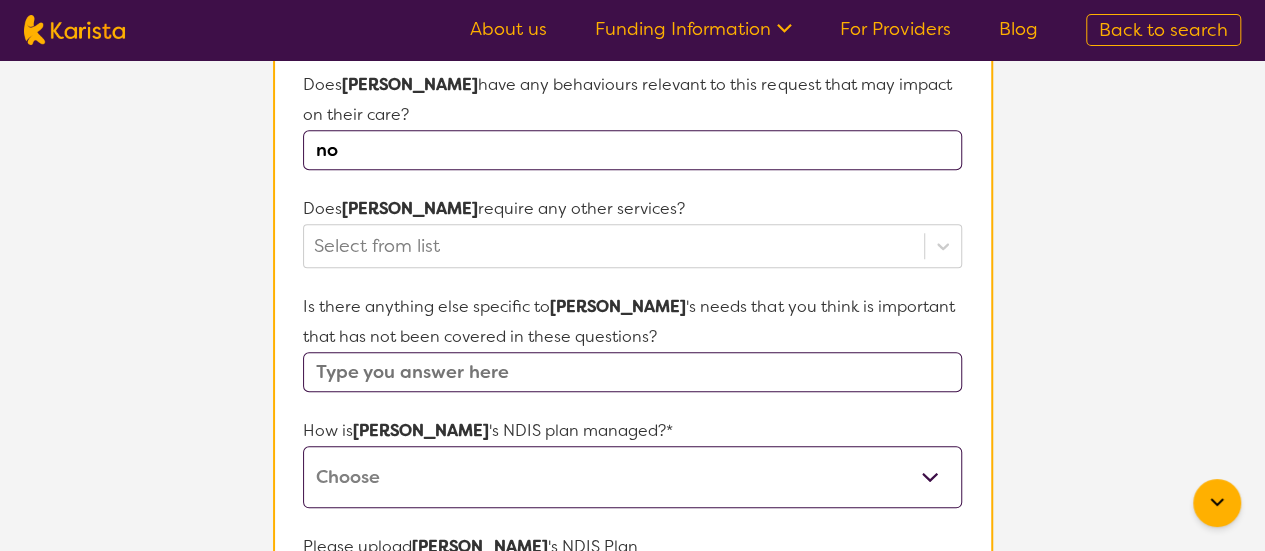click at bounding box center [632, 372] 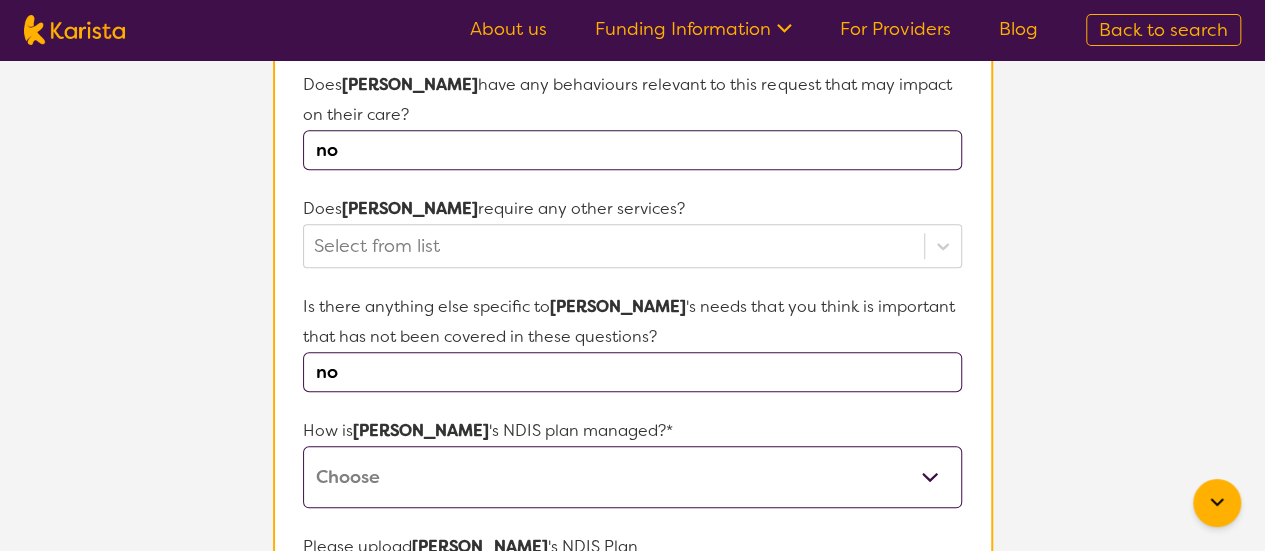 type on "no" 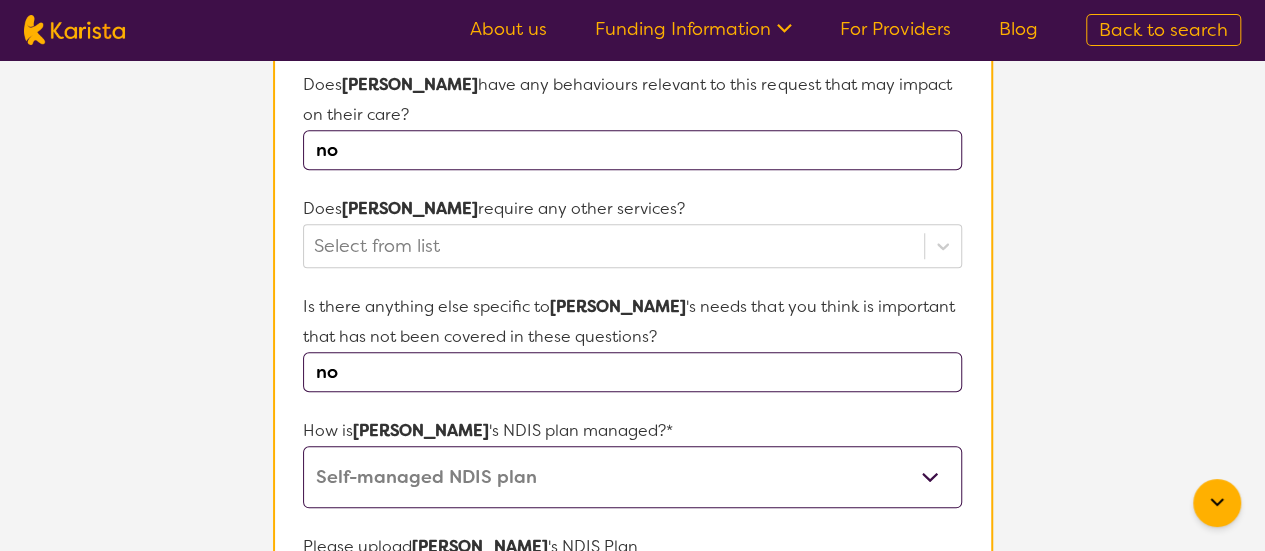 click on "Self-managed NDIS plan Managed by a registered plan management provider (not the NDIA) Agency-managed (by the NDIA) I'm not sure" at bounding box center (632, 477) 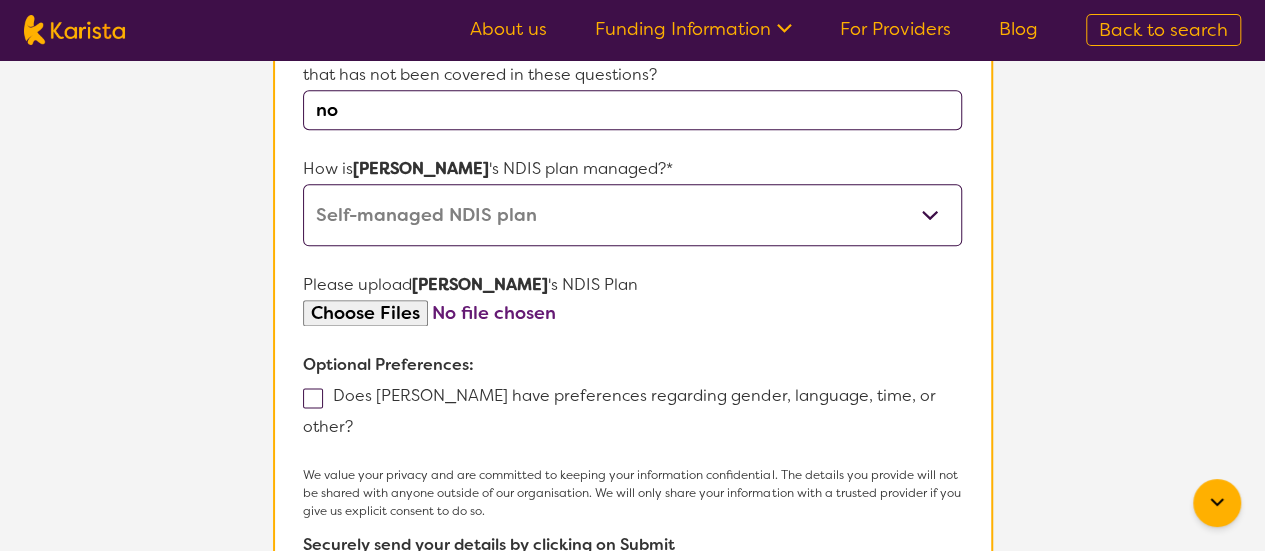 scroll, scrollTop: 1106, scrollLeft: 0, axis: vertical 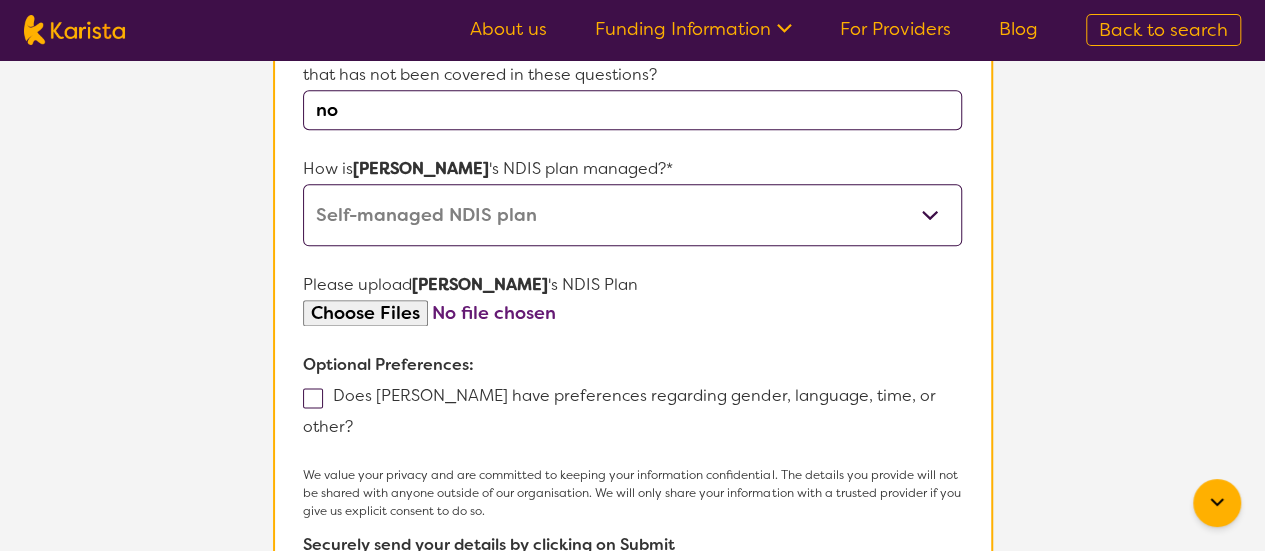 click at bounding box center (632, 313) 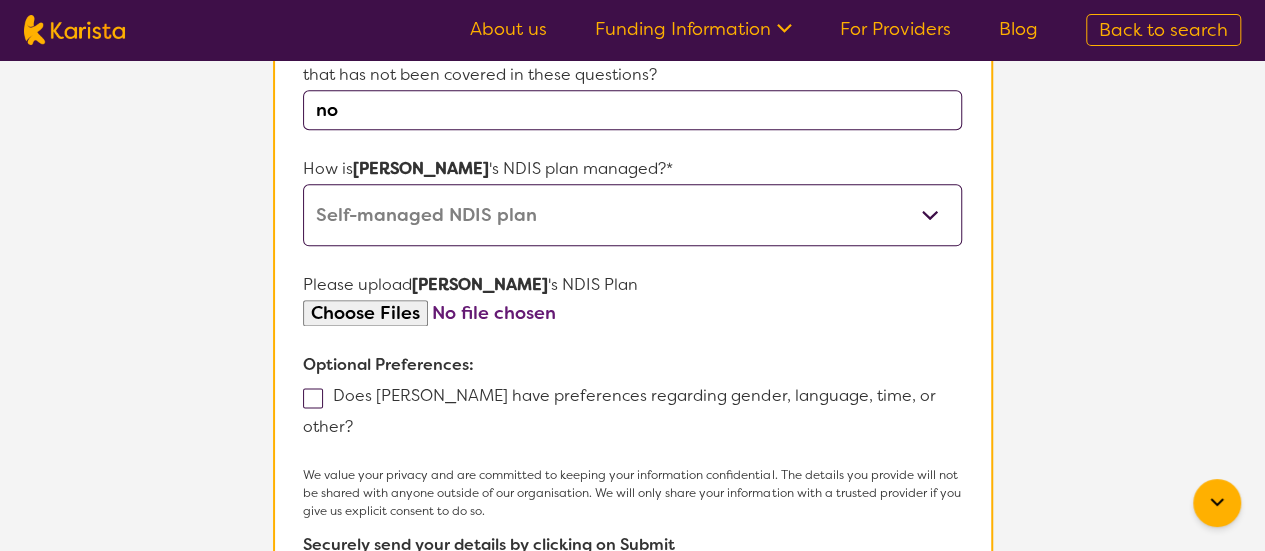 type on "C:\fakepath\NDIS Plan_Umar Nabeel M 2024.pdf" 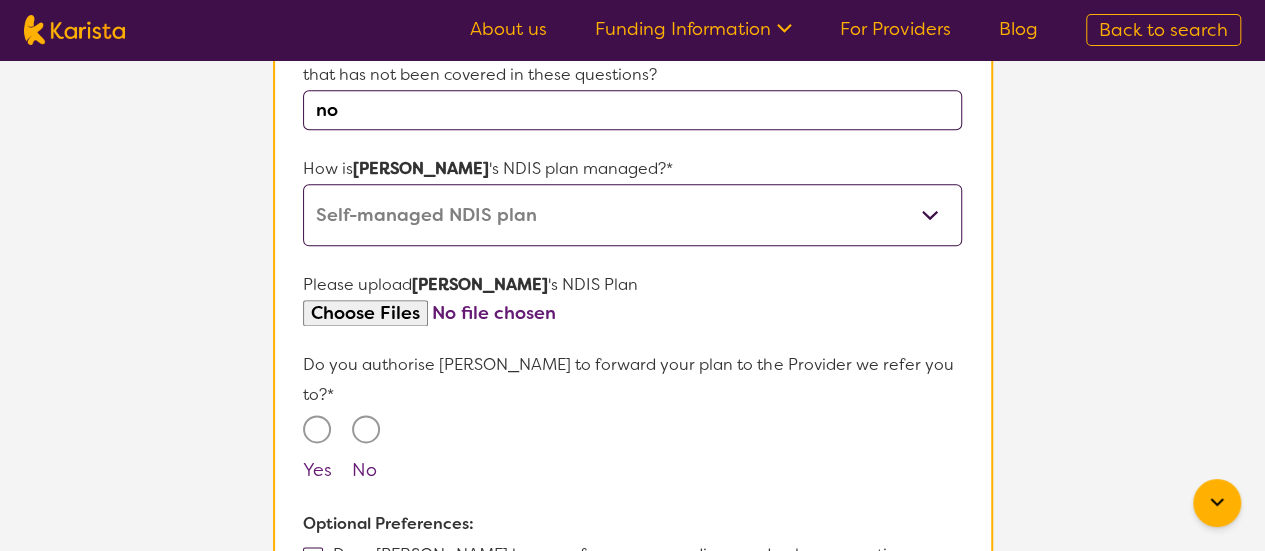 click on "Yes" at bounding box center [317, 429] 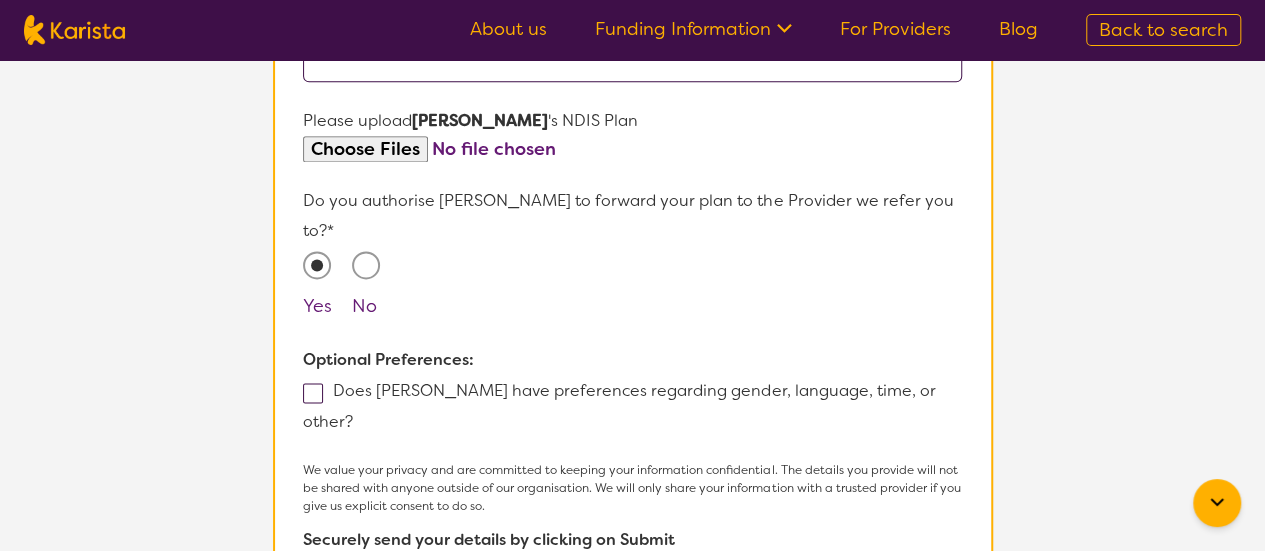 scroll, scrollTop: 1276, scrollLeft: 0, axis: vertical 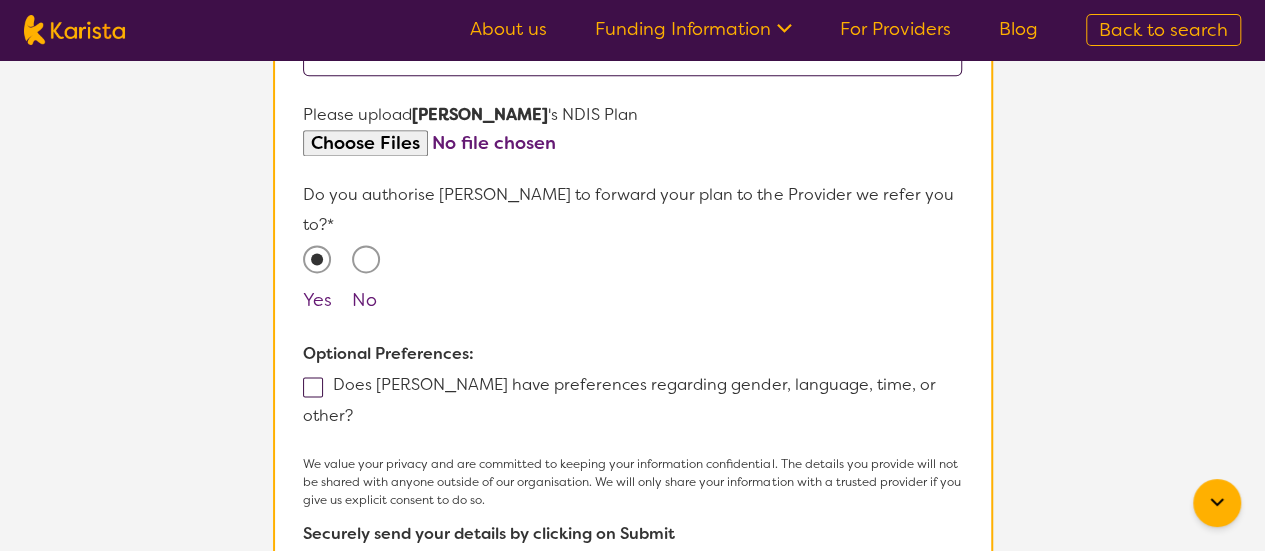 click at bounding box center [313, 387] 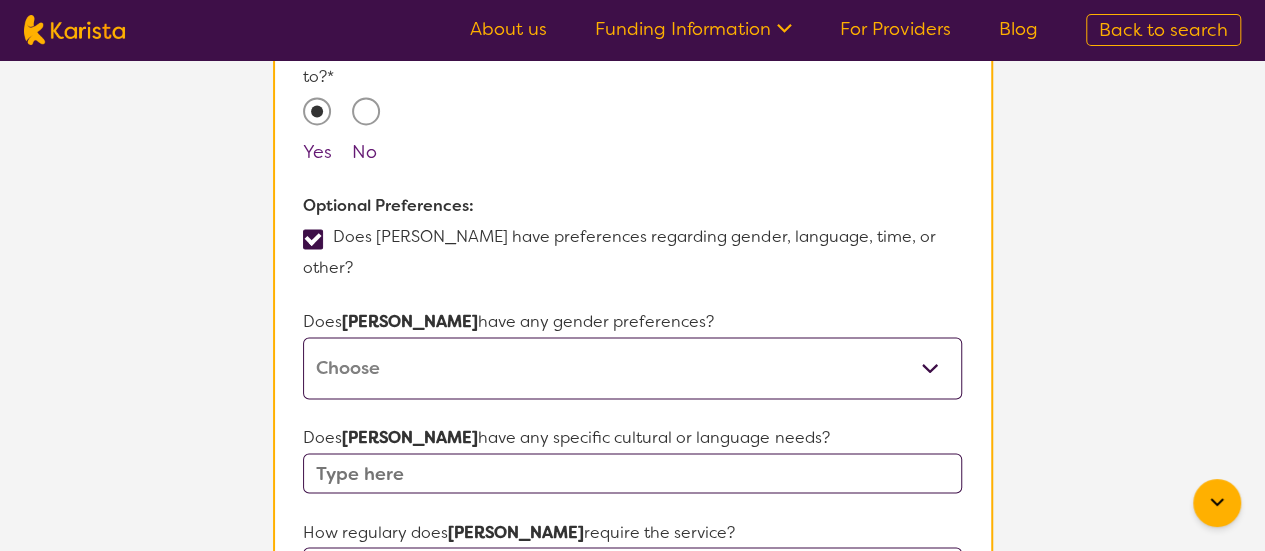 scroll, scrollTop: 1426, scrollLeft: 0, axis: vertical 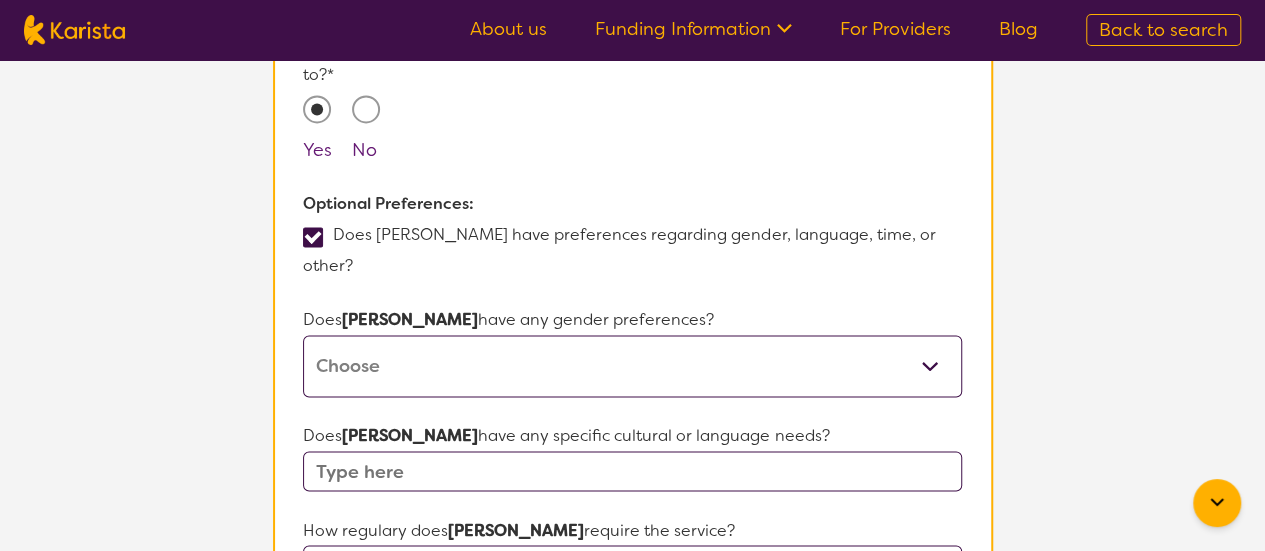 click on "[DEMOGRAPHIC_DATA] [DEMOGRAPHIC_DATA] Other No Preference" at bounding box center [632, 366] 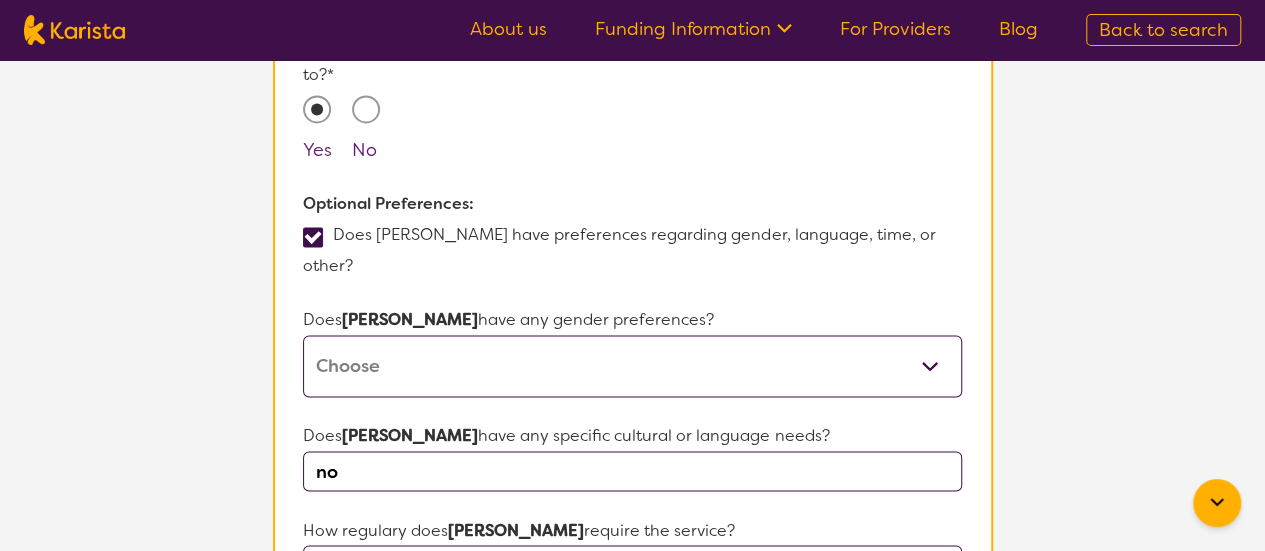 type on "no" 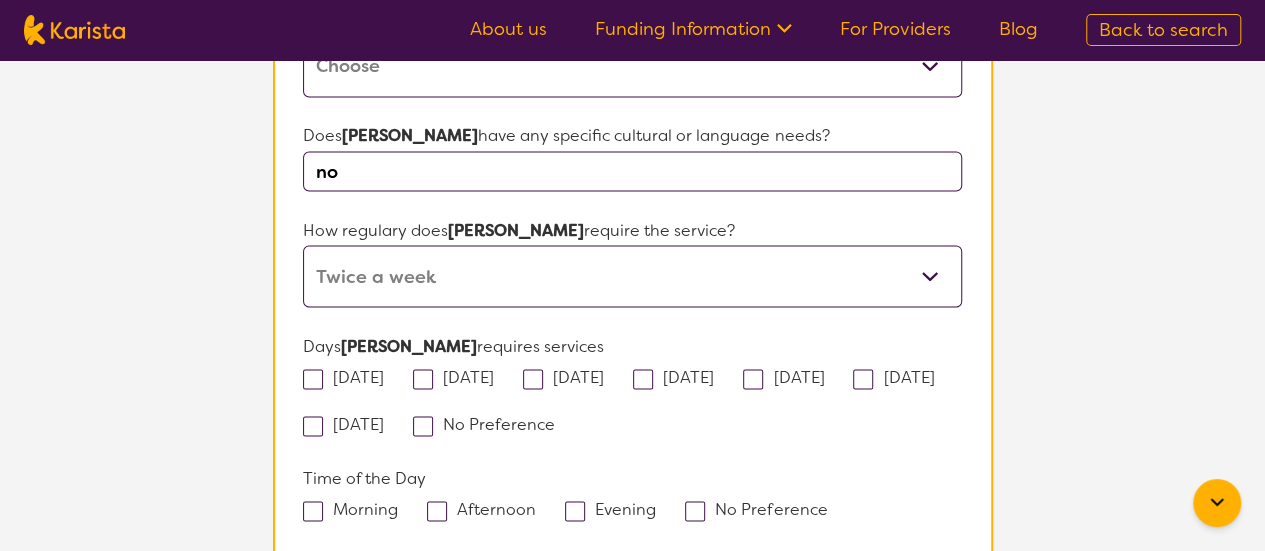 scroll, scrollTop: 1728, scrollLeft: 0, axis: vertical 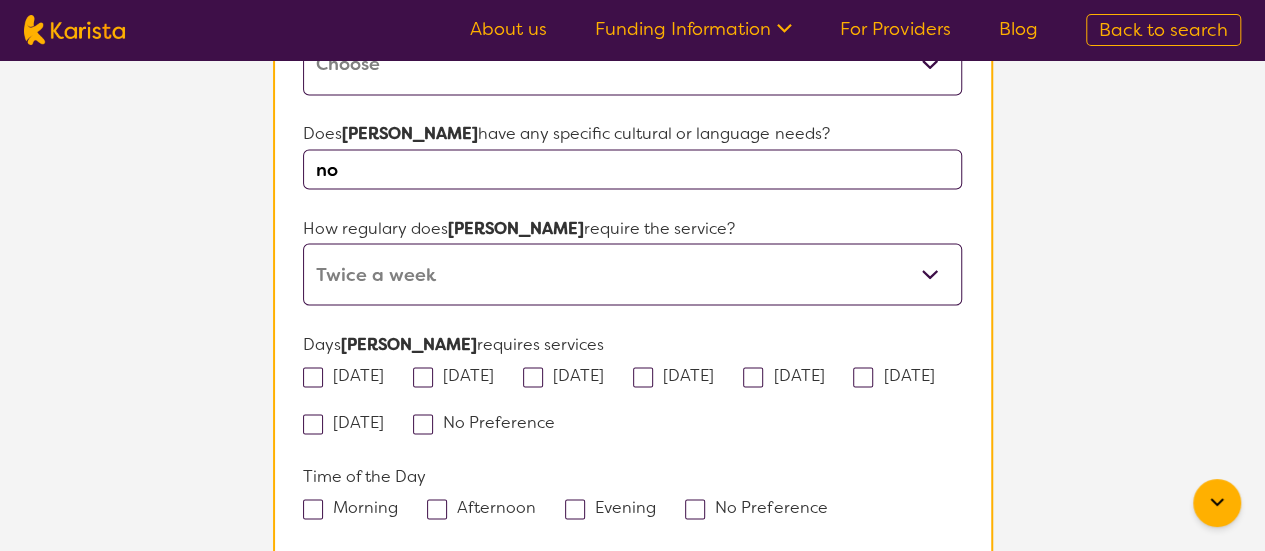 click at bounding box center [533, 377] 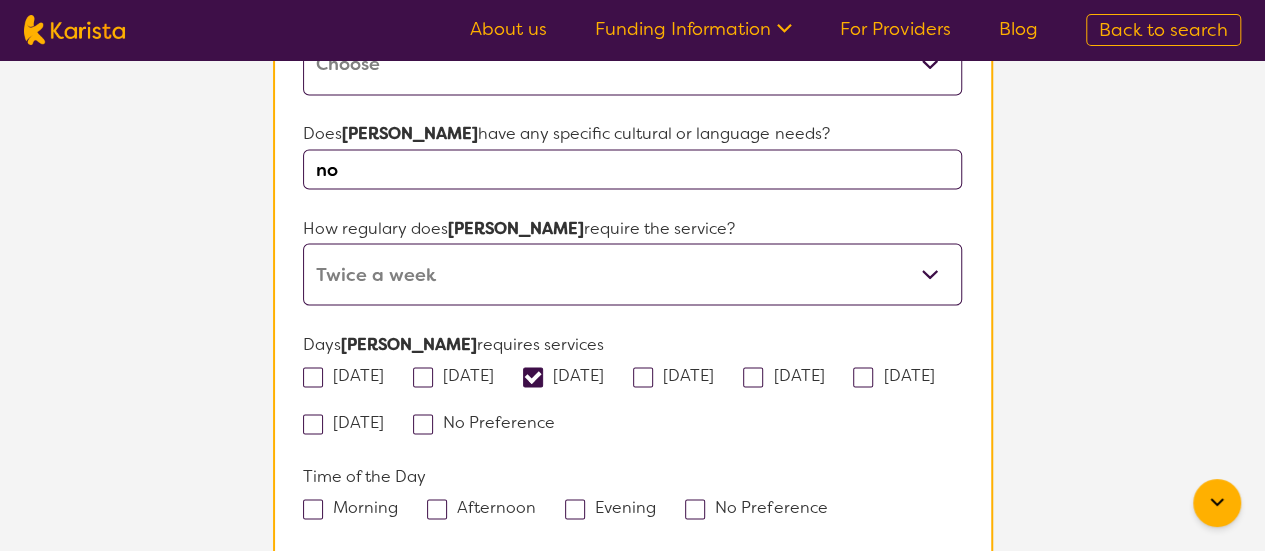 click at bounding box center [533, 377] 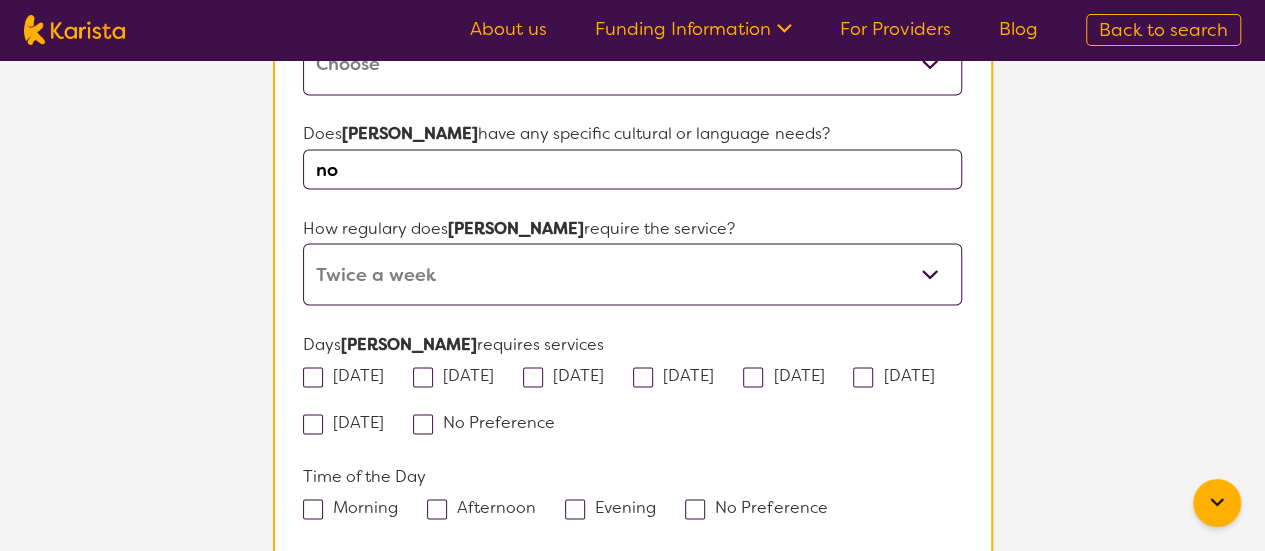 click at bounding box center (533, 377) 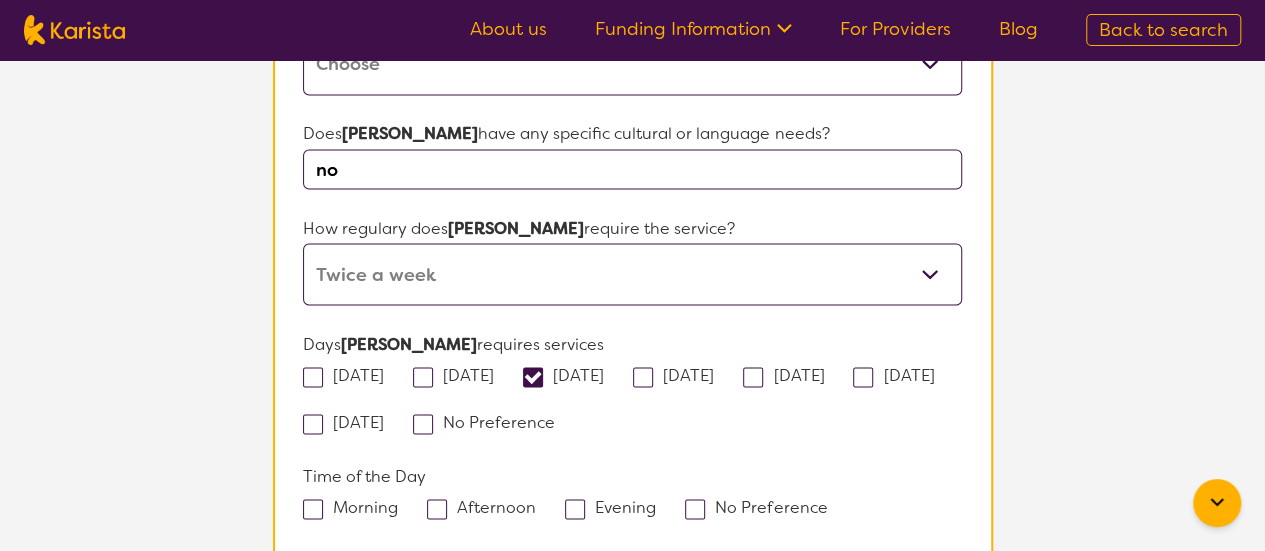 click at bounding box center [643, 377] 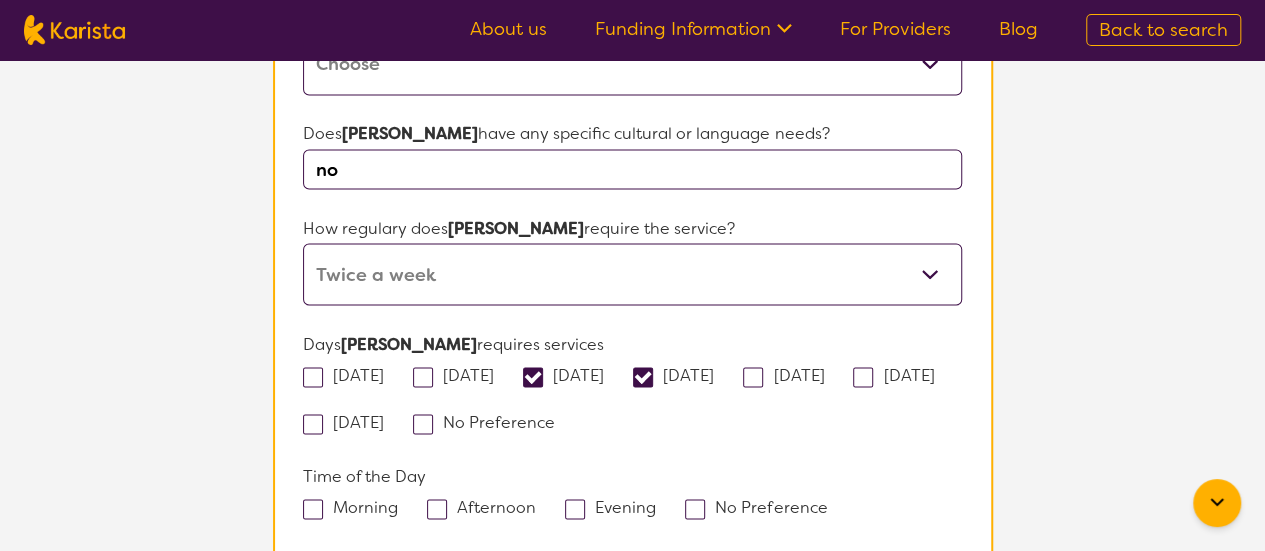 click at bounding box center [437, 509] 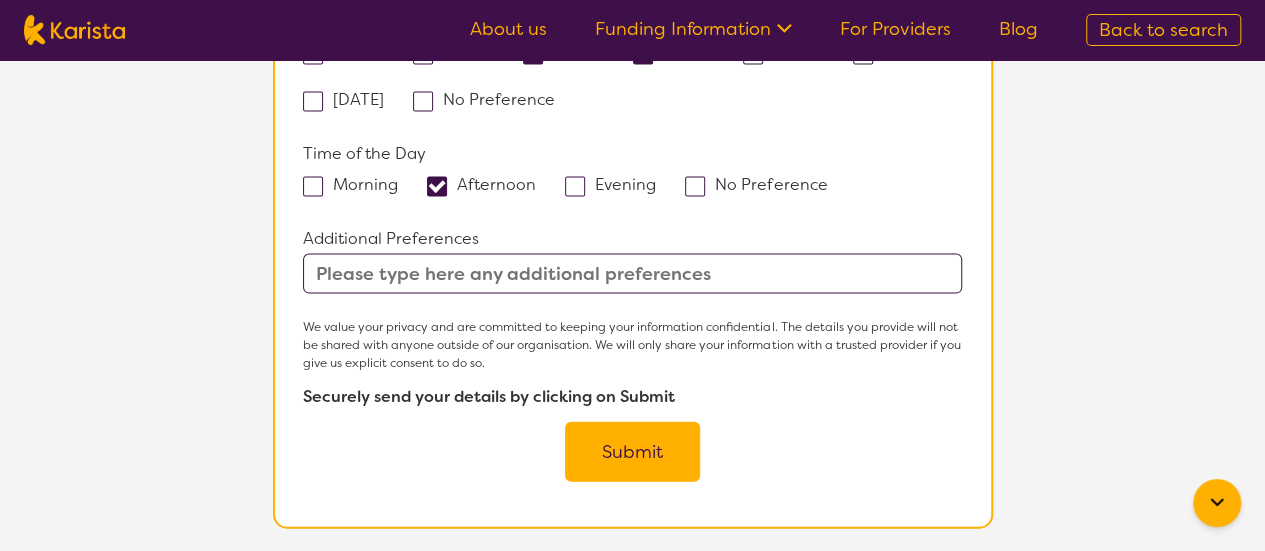 scroll, scrollTop: 2056, scrollLeft: 0, axis: vertical 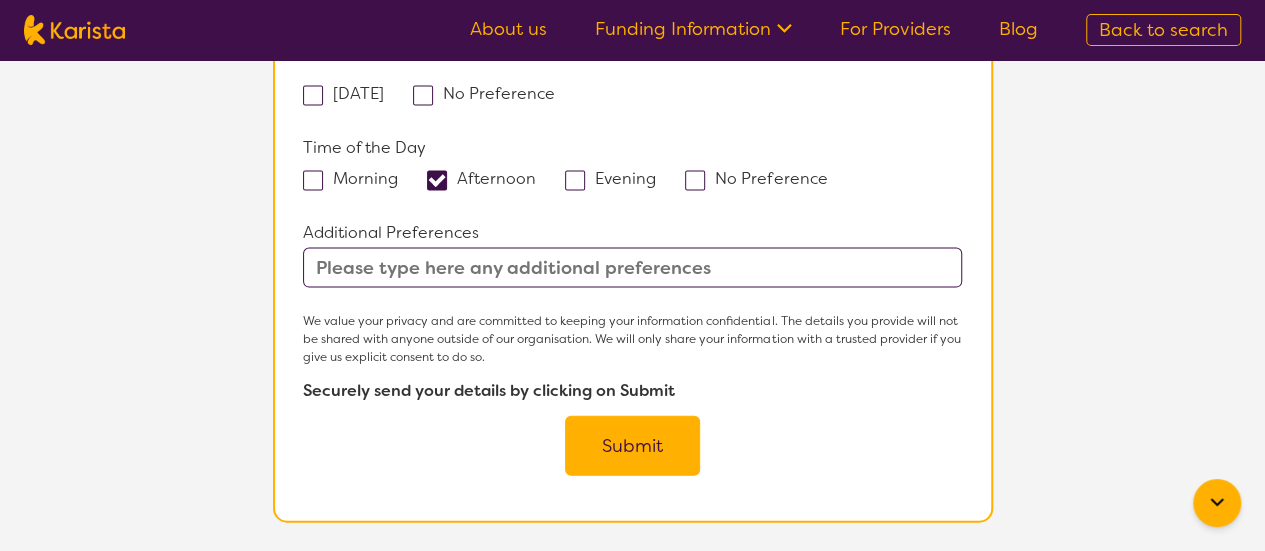 click on "Submit" at bounding box center [632, 446] 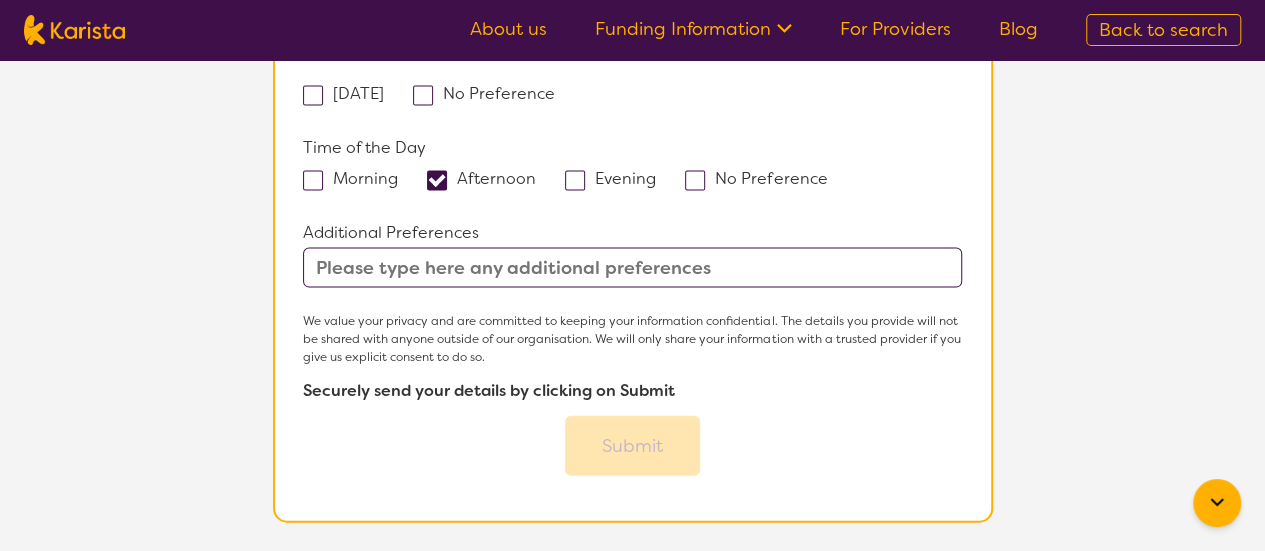 scroll, scrollTop: 0, scrollLeft: 0, axis: both 